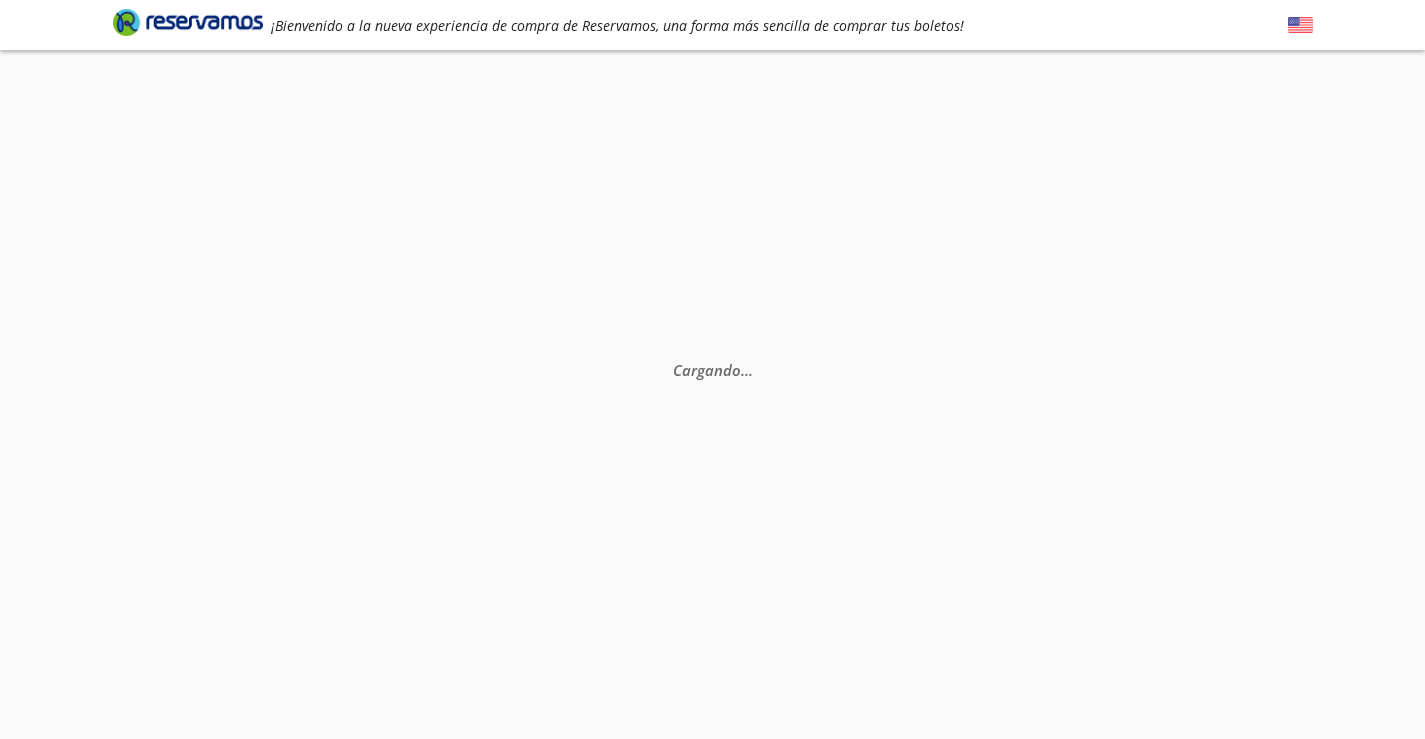 scroll, scrollTop: 0, scrollLeft: 0, axis: both 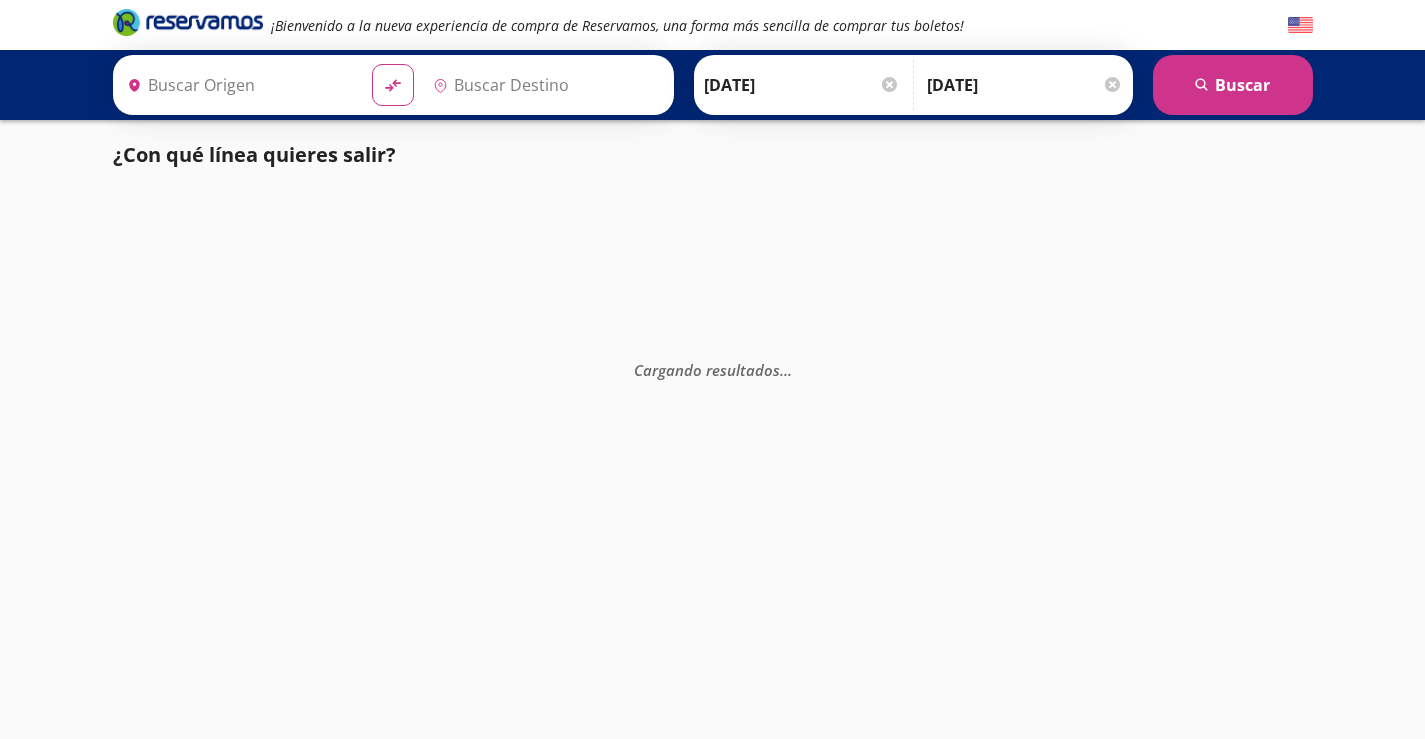 type on "[GEOGRAPHIC_DATA], [GEOGRAPHIC_DATA]" 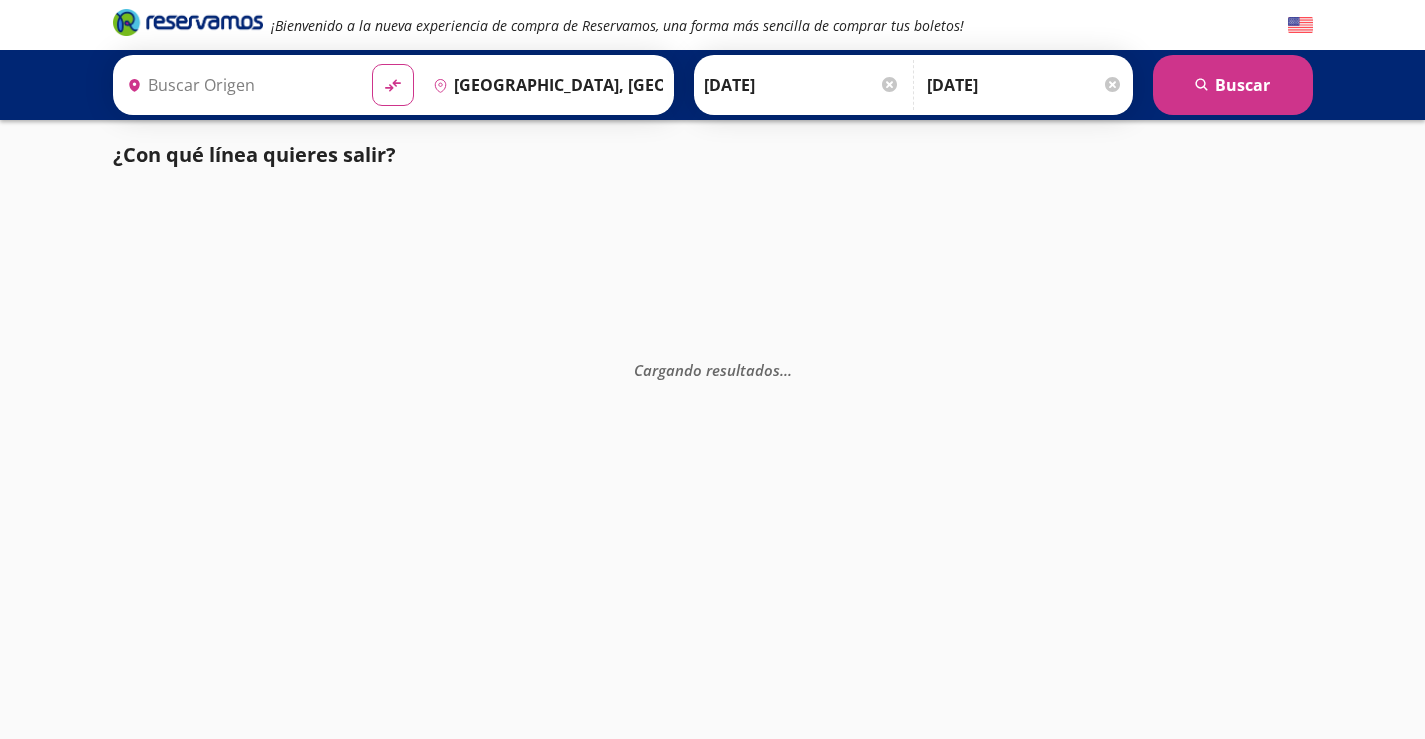 type on "[GEOGRAPHIC_DATA], [GEOGRAPHIC_DATA]" 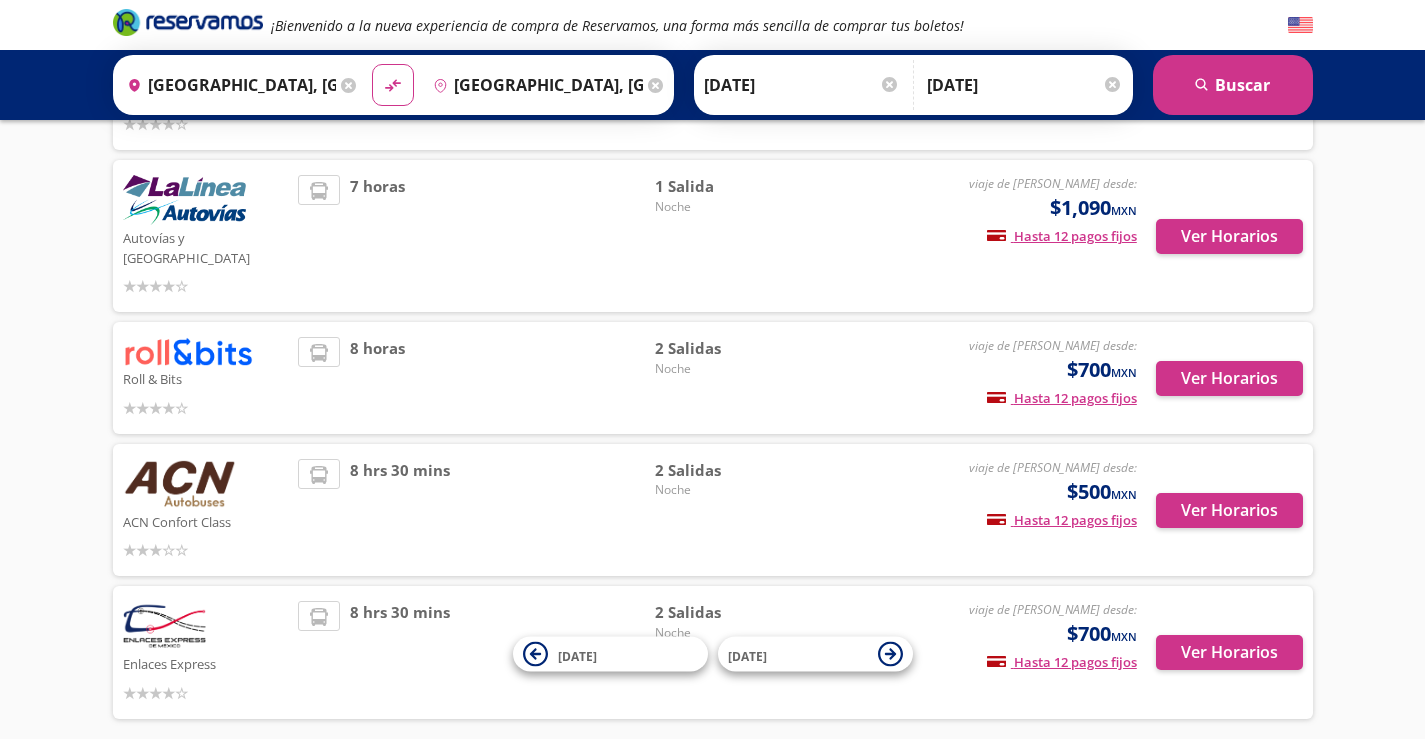 scroll, scrollTop: 721, scrollLeft: 0, axis: vertical 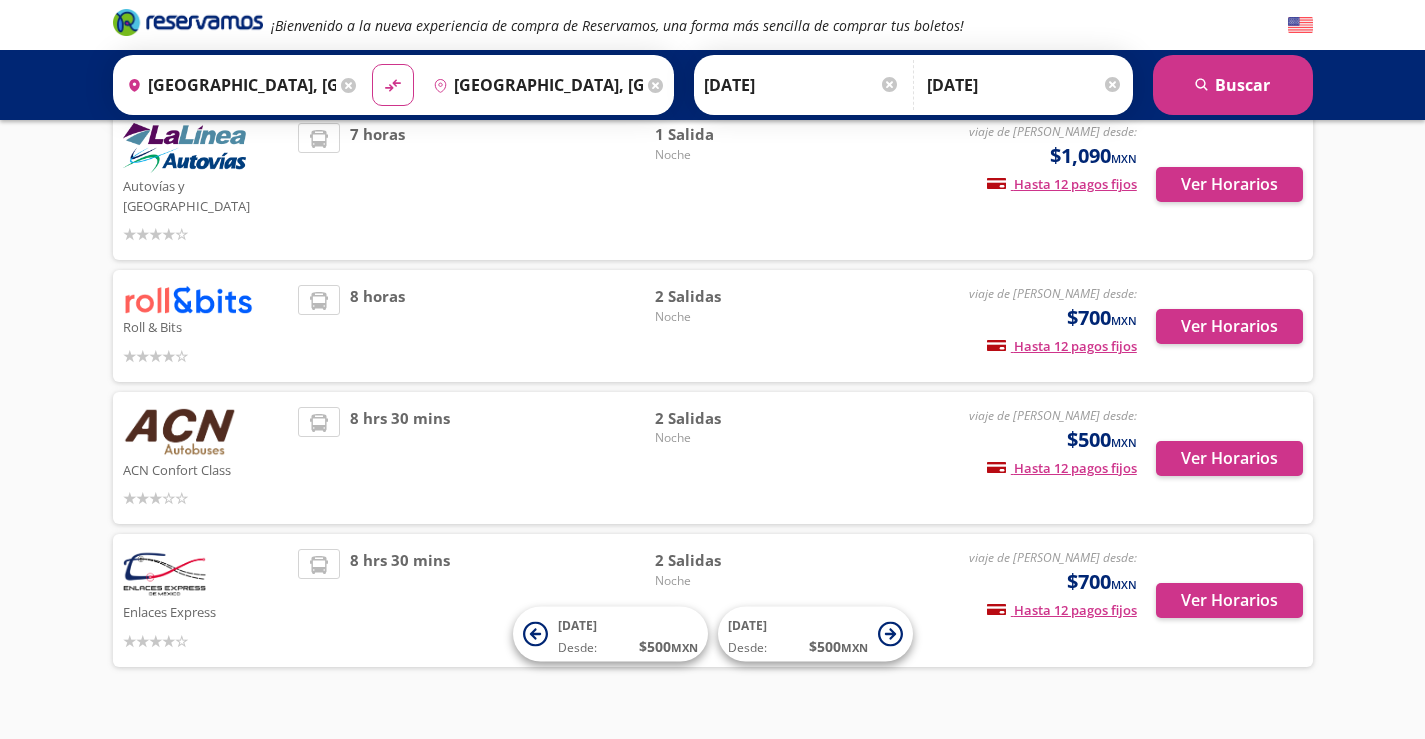 click at bounding box center (319, 301) 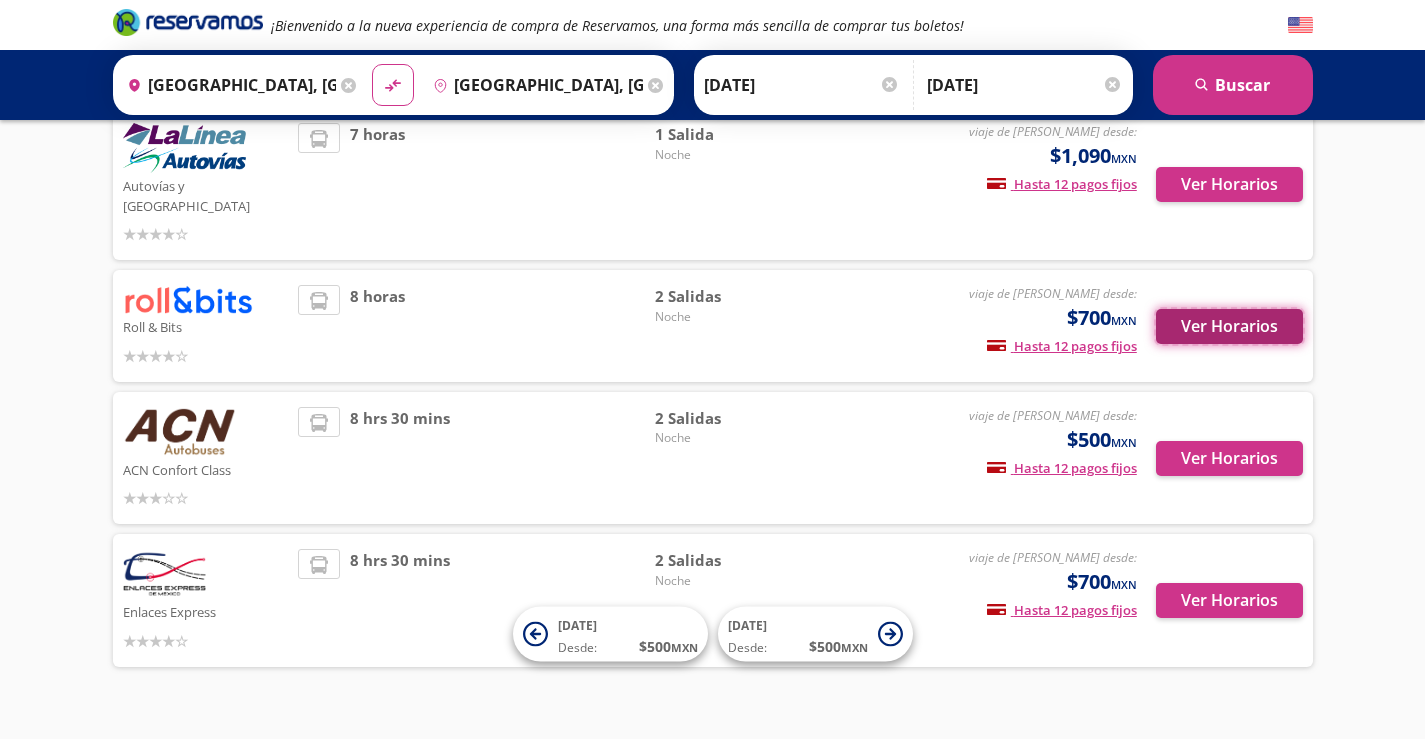 click on "Ver Horarios" at bounding box center [1229, 326] 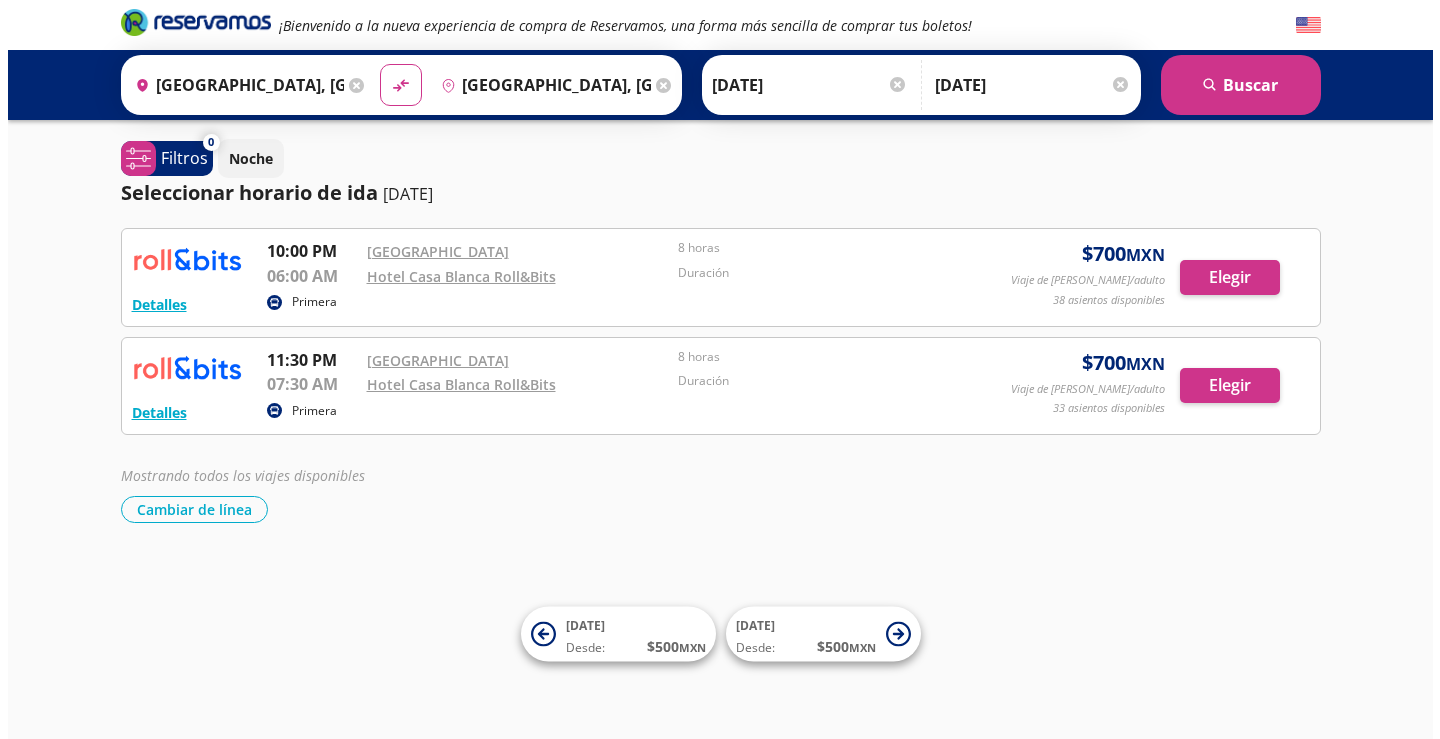 scroll, scrollTop: 0, scrollLeft: 0, axis: both 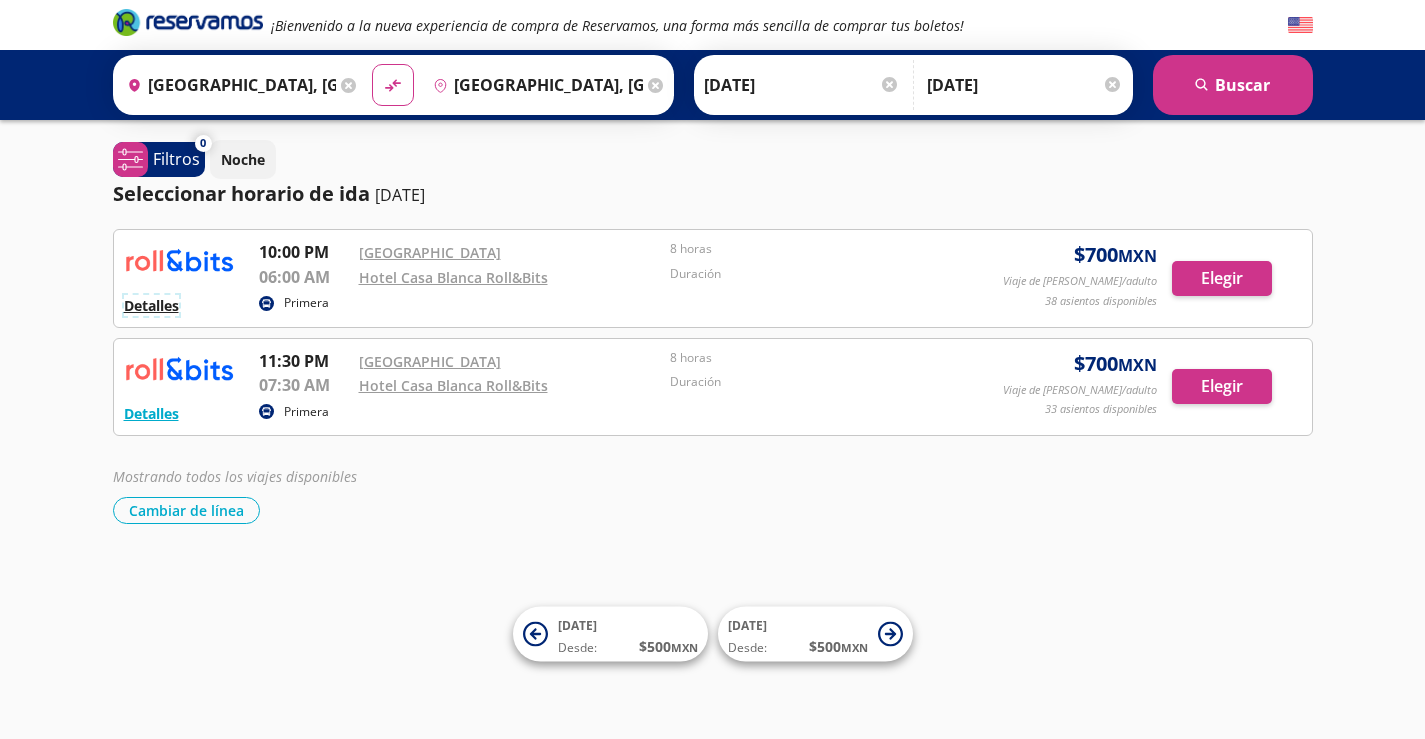 click on "Detalles" at bounding box center (151, 305) 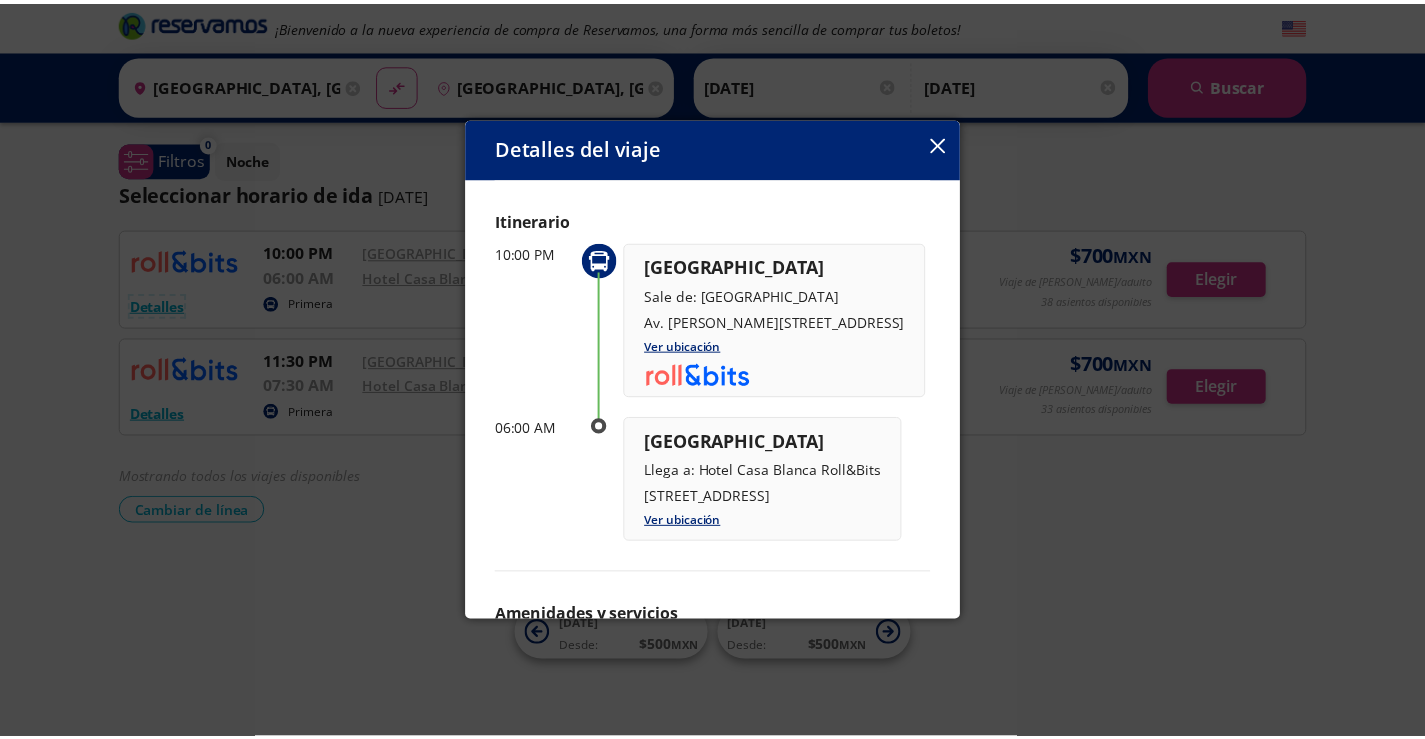 scroll, scrollTop: 77, scrollLeft: 0, axis: vertical 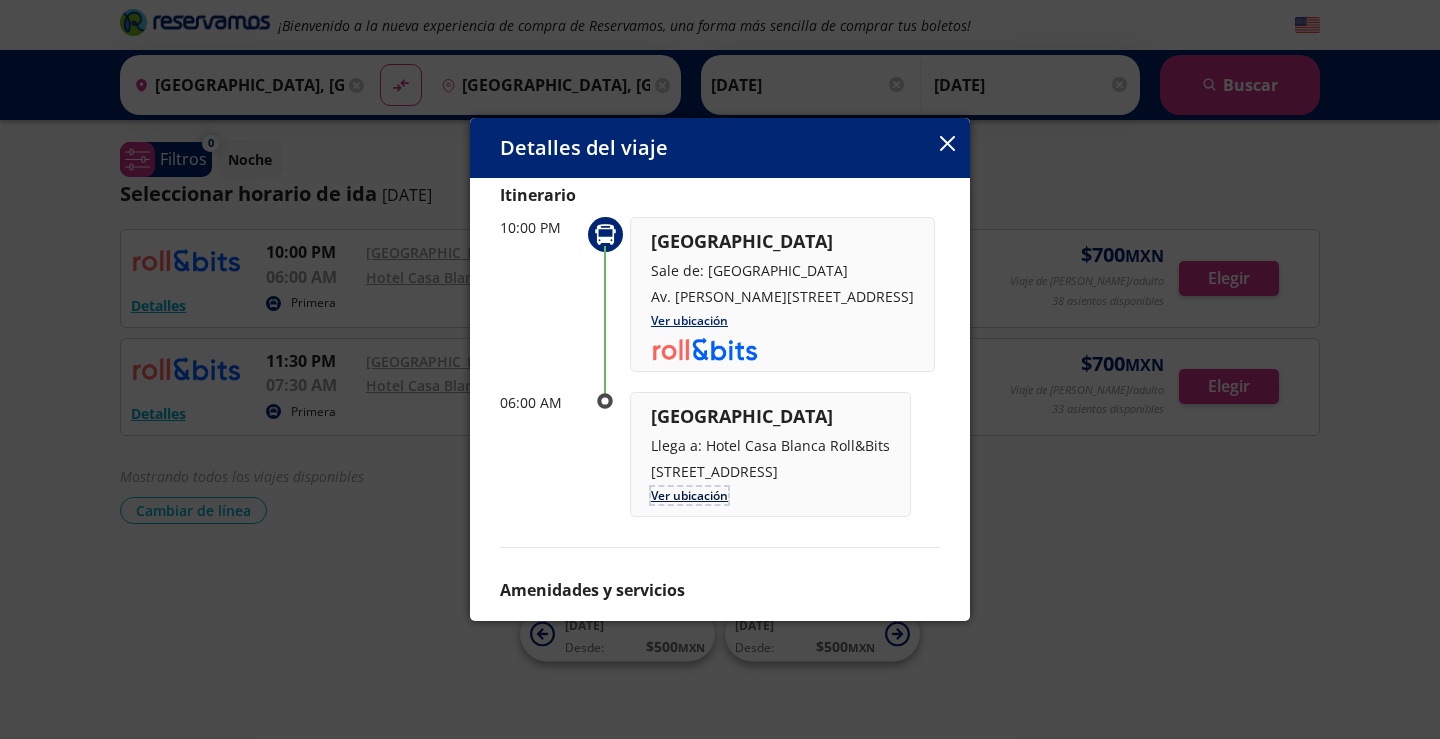 click on "Ver ubicación" at bounding box center [689, 495] 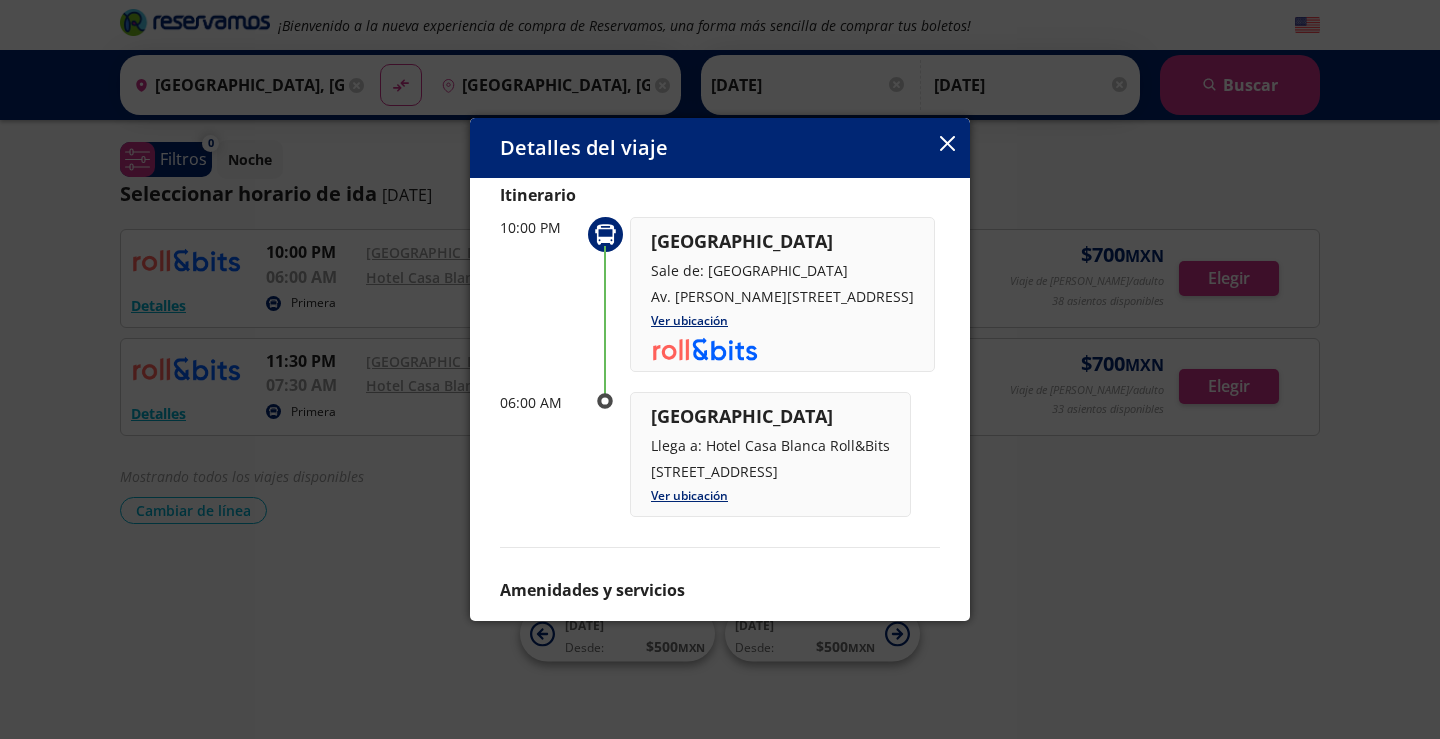 click at bounding box center (947, 145) 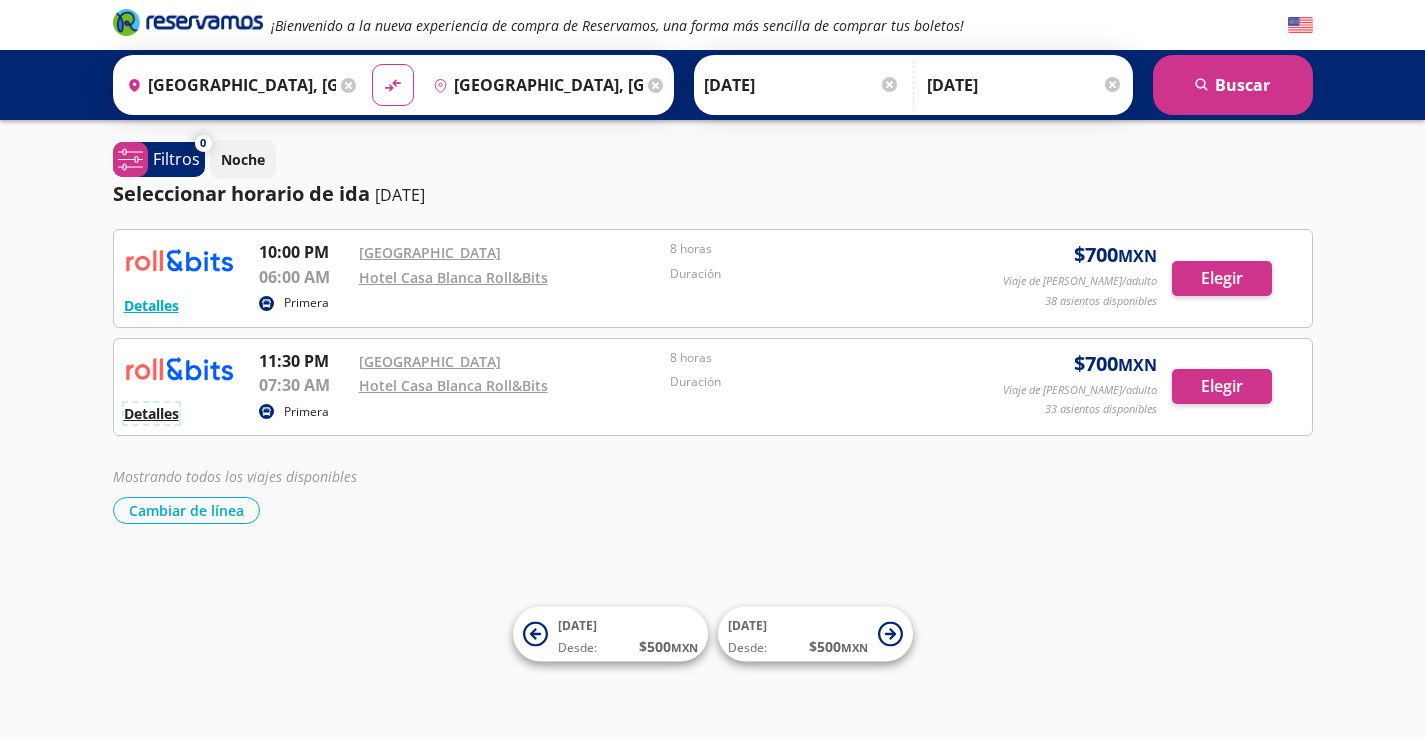 click on "Detalles" at bounding box center (151, 413) 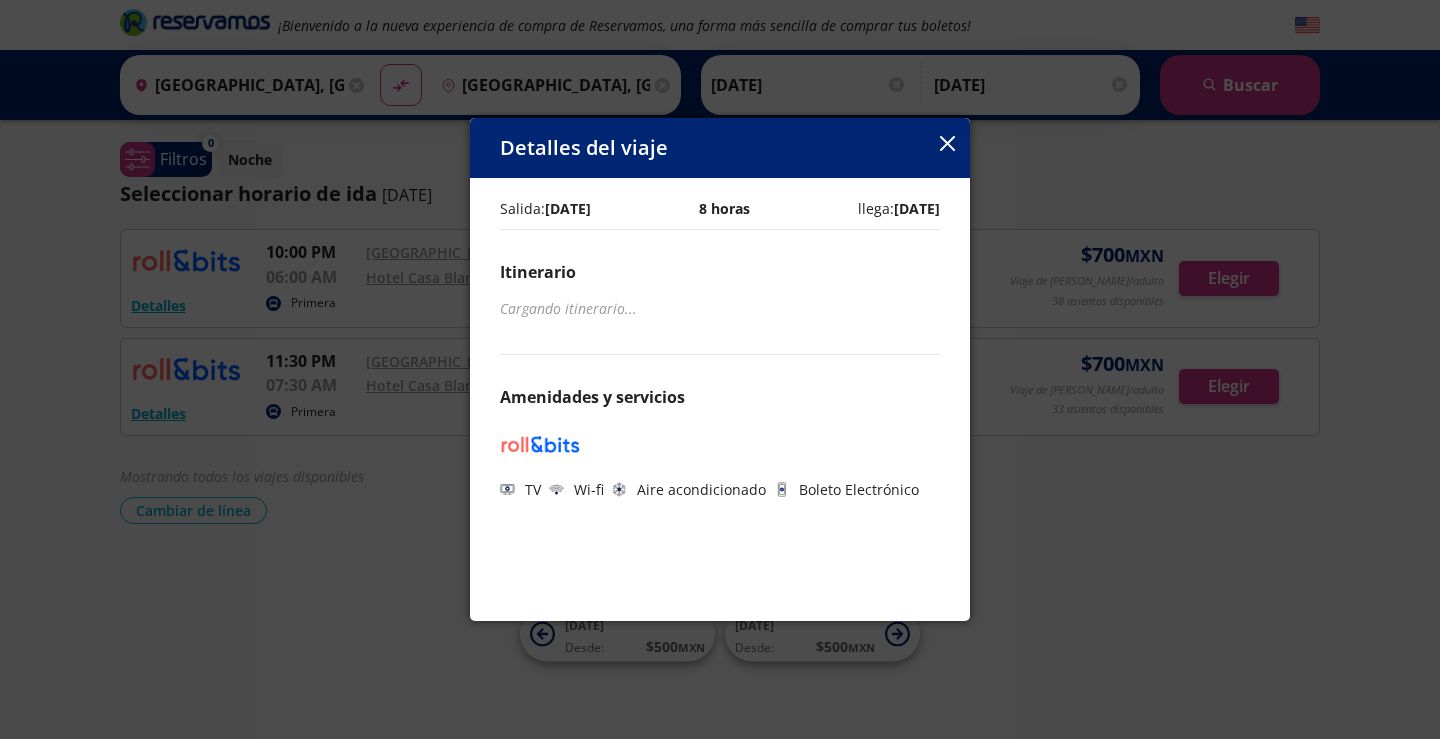 click on "Detalles del viaje Salida:  [DATE] 8 horas llega:  [DATE] Itinerario Cargando itinerario ... Amenidades y servicios TV Wi-fi Aire acondicionado Boleto Electrónico" at bounding box center [720, 369] 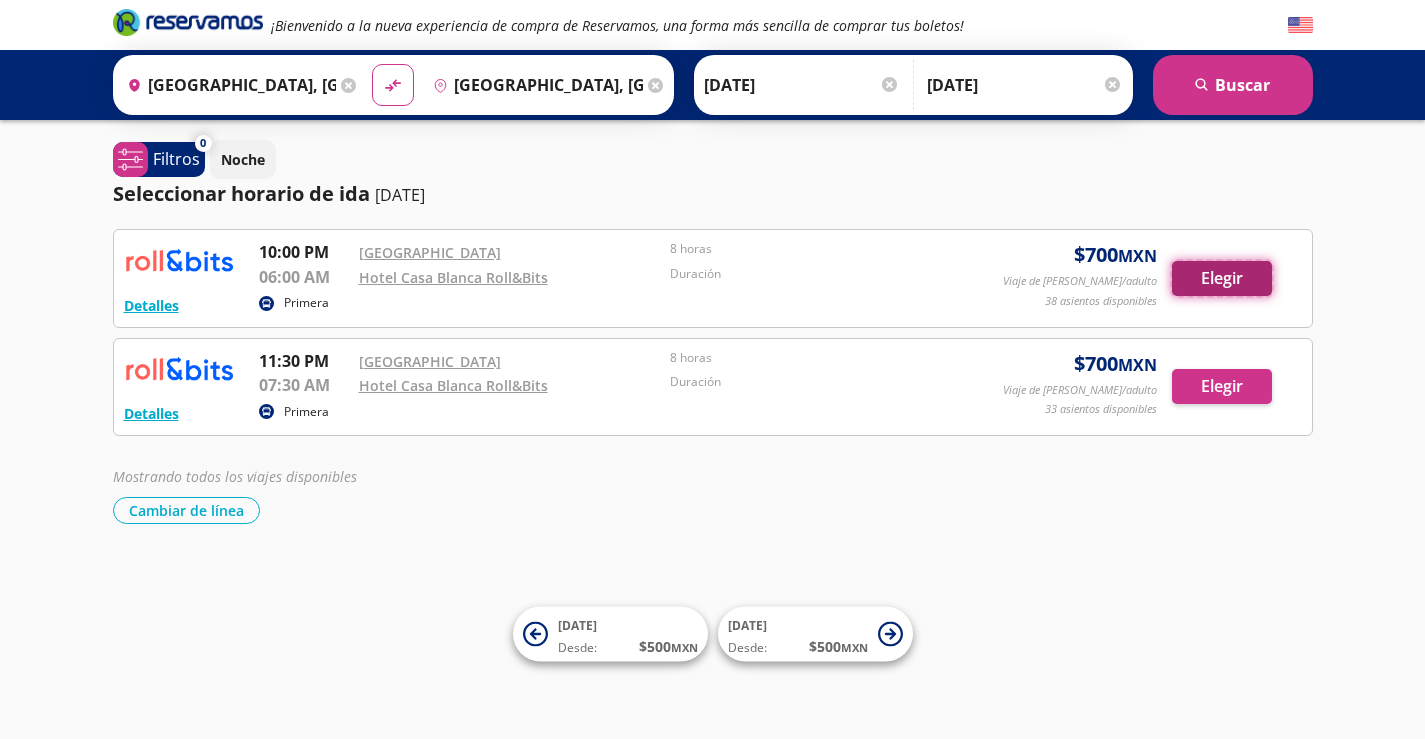 click on "Elegir" at bounding box center (1222, 278) 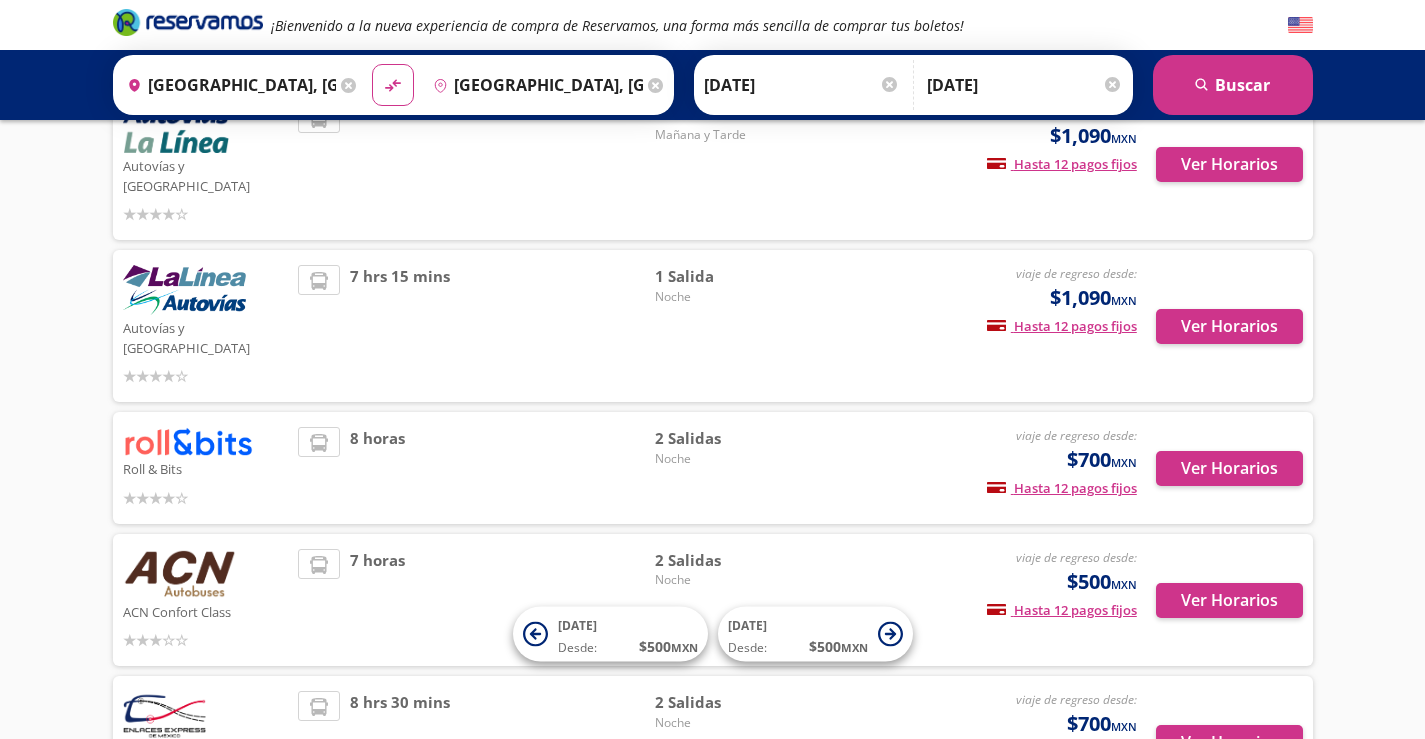 scroll, scrollTop: 568, scrollLeft: 0, axis: vertical 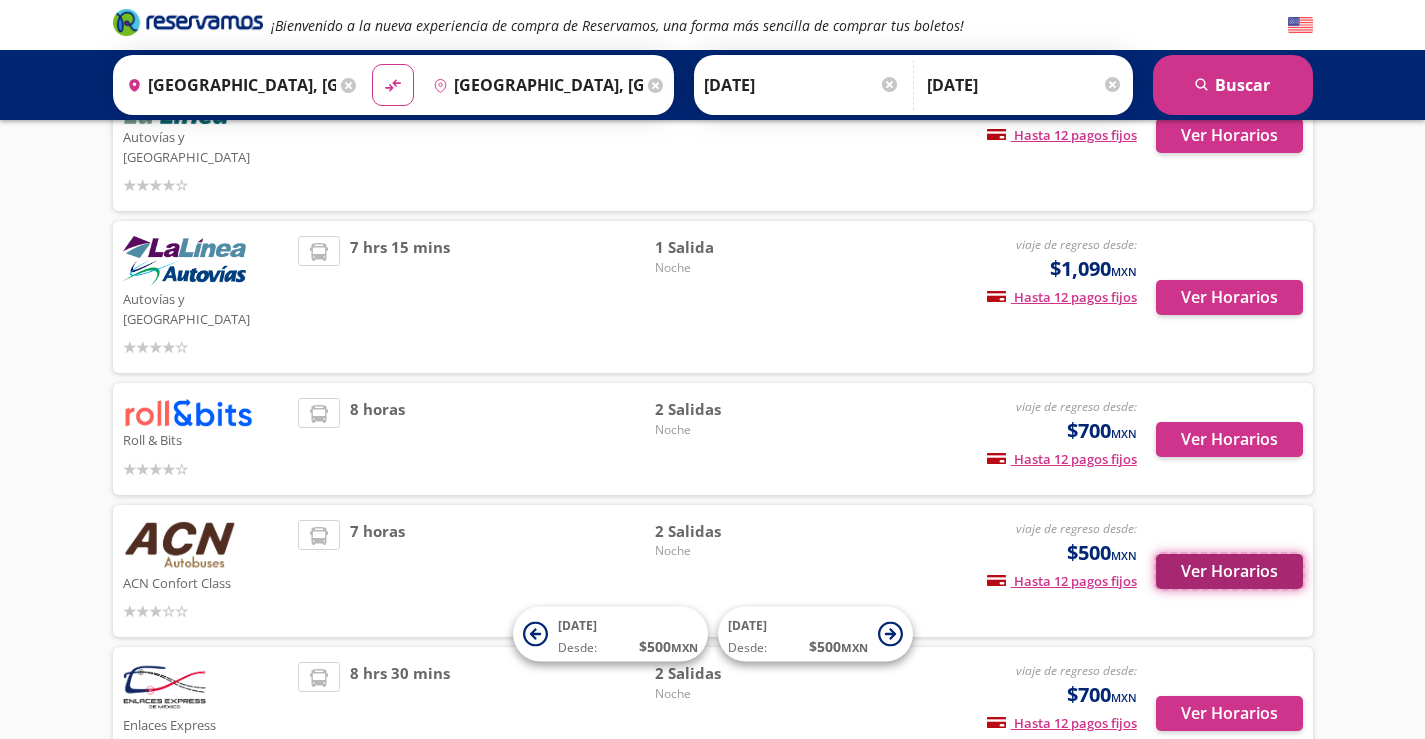 click on "Ver Horarios" at bounding box center [1229, 571] 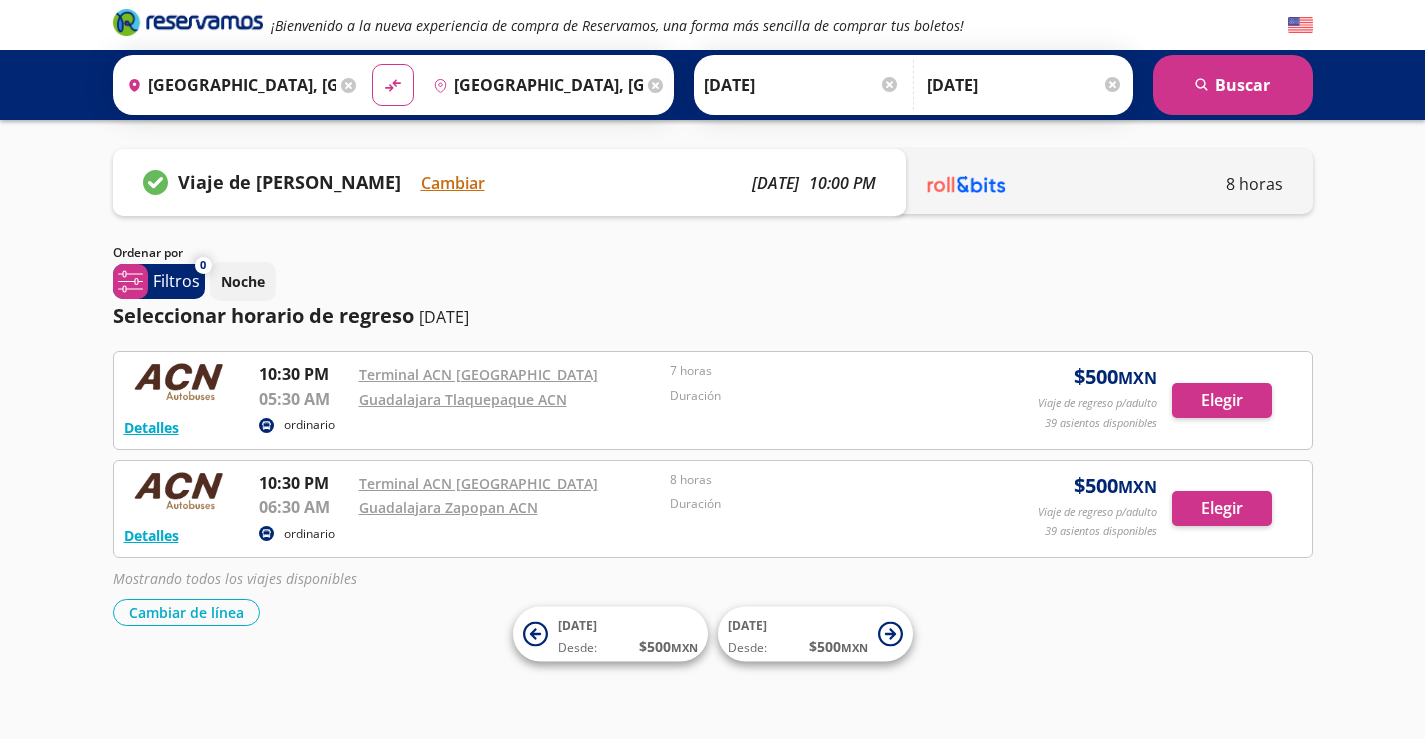 scroll, scrollTop: 0, scrollLeft: 0, axis: both 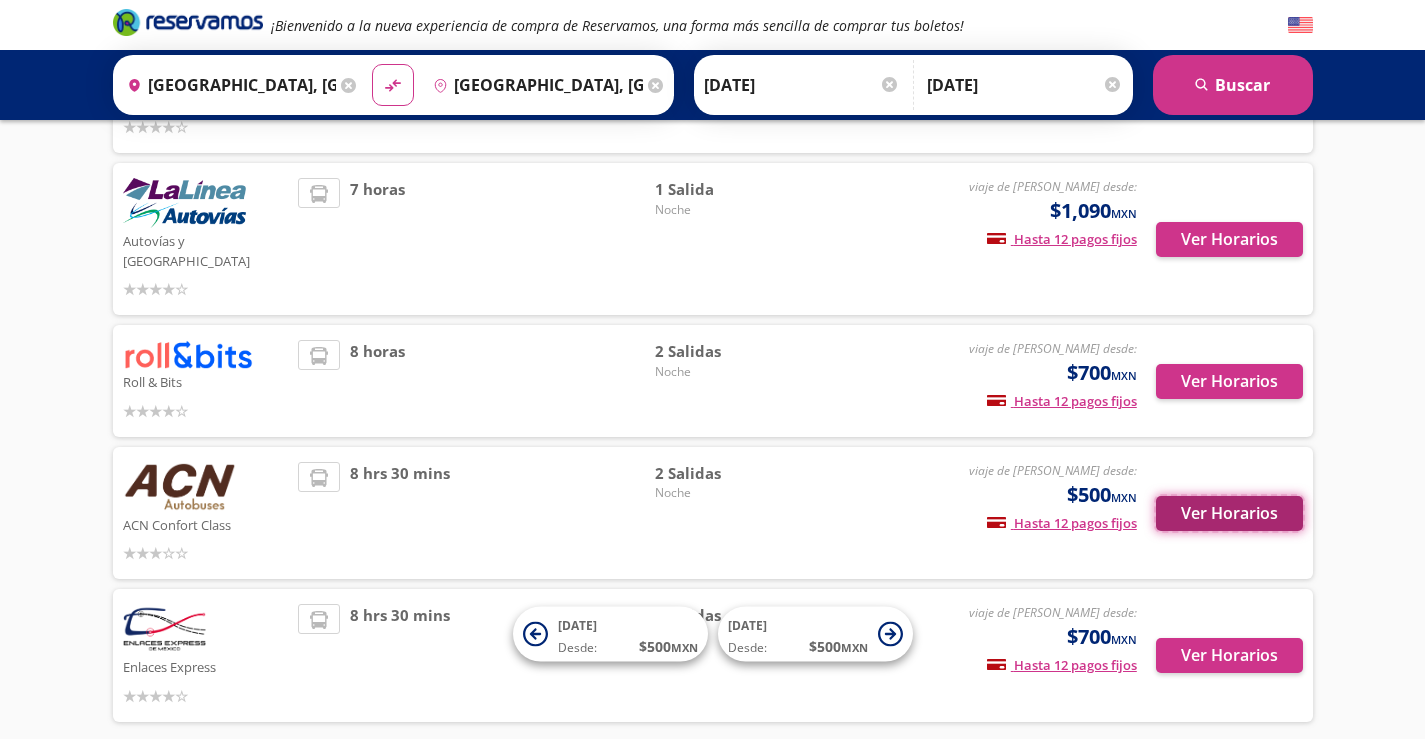 click on "Ver Horarios" at bounding box center [1229, 513] 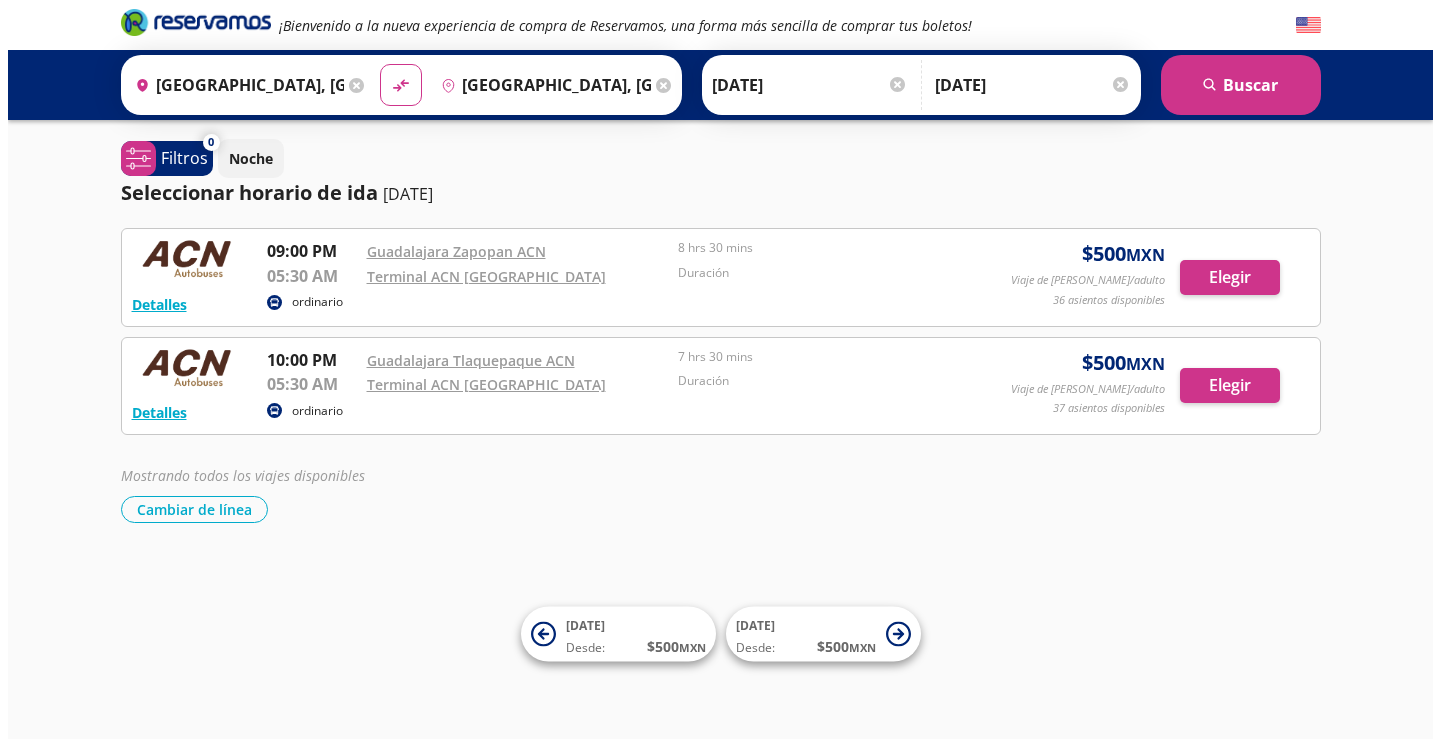 scroll, scrollTop: 0, scrollLeft: 0, axis: both 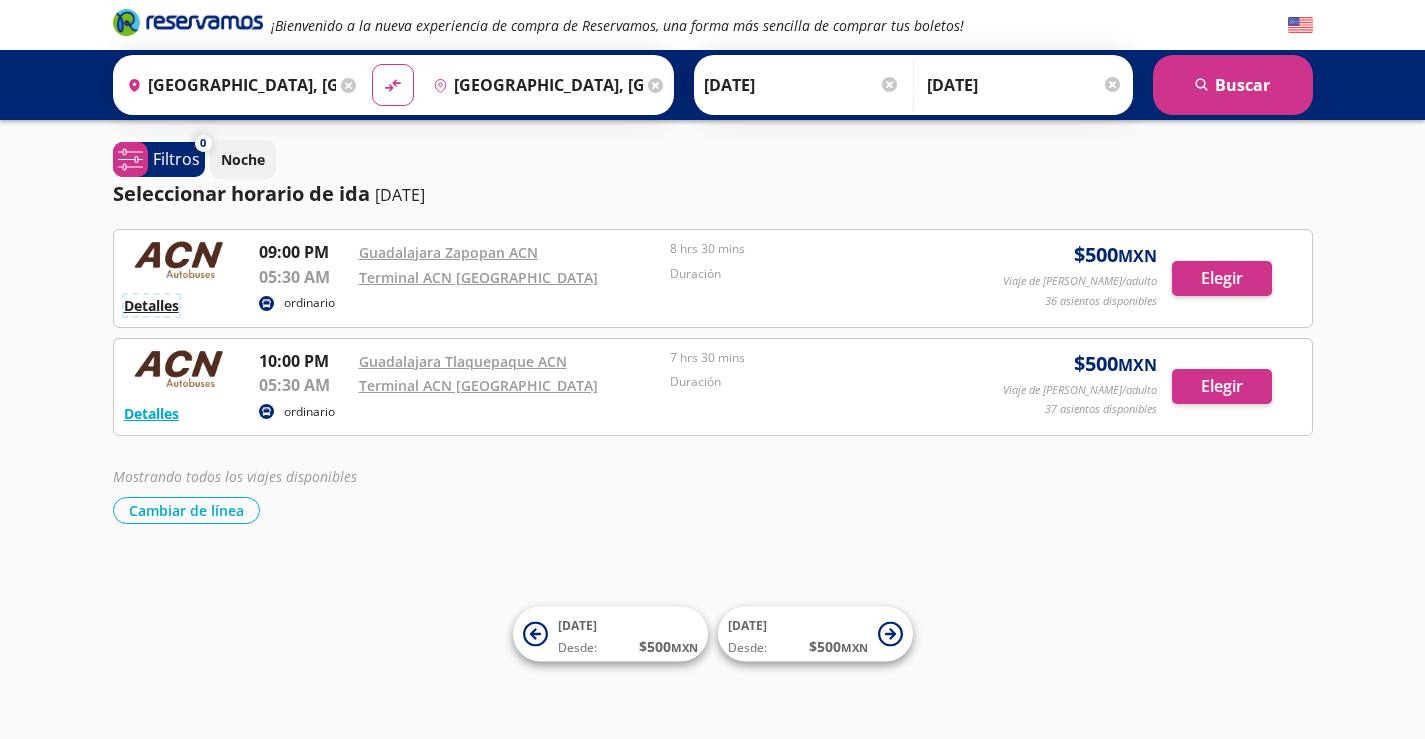 click on "Detalles" at bounding box center (151, 305) 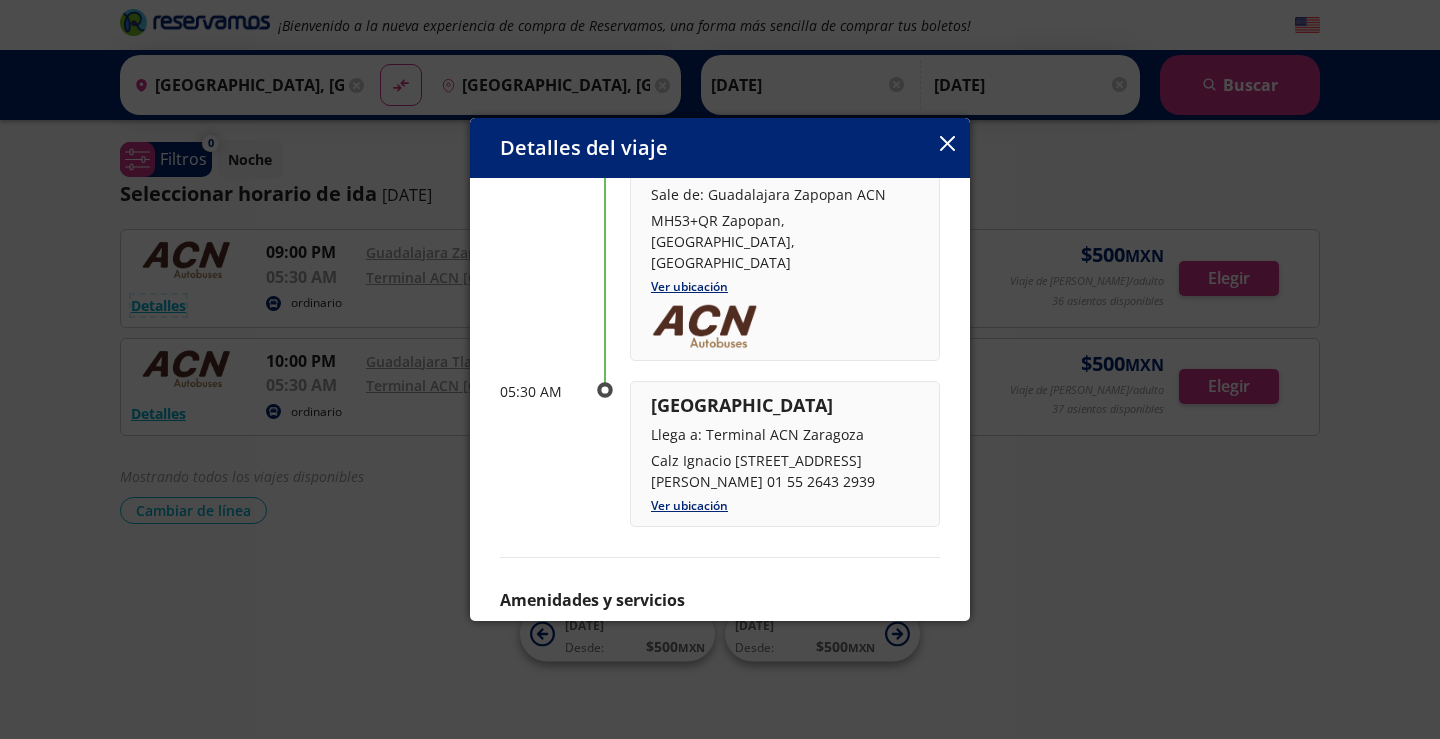 scroll, scrollTop: 172, scrollLeft: 0, axis: vertical 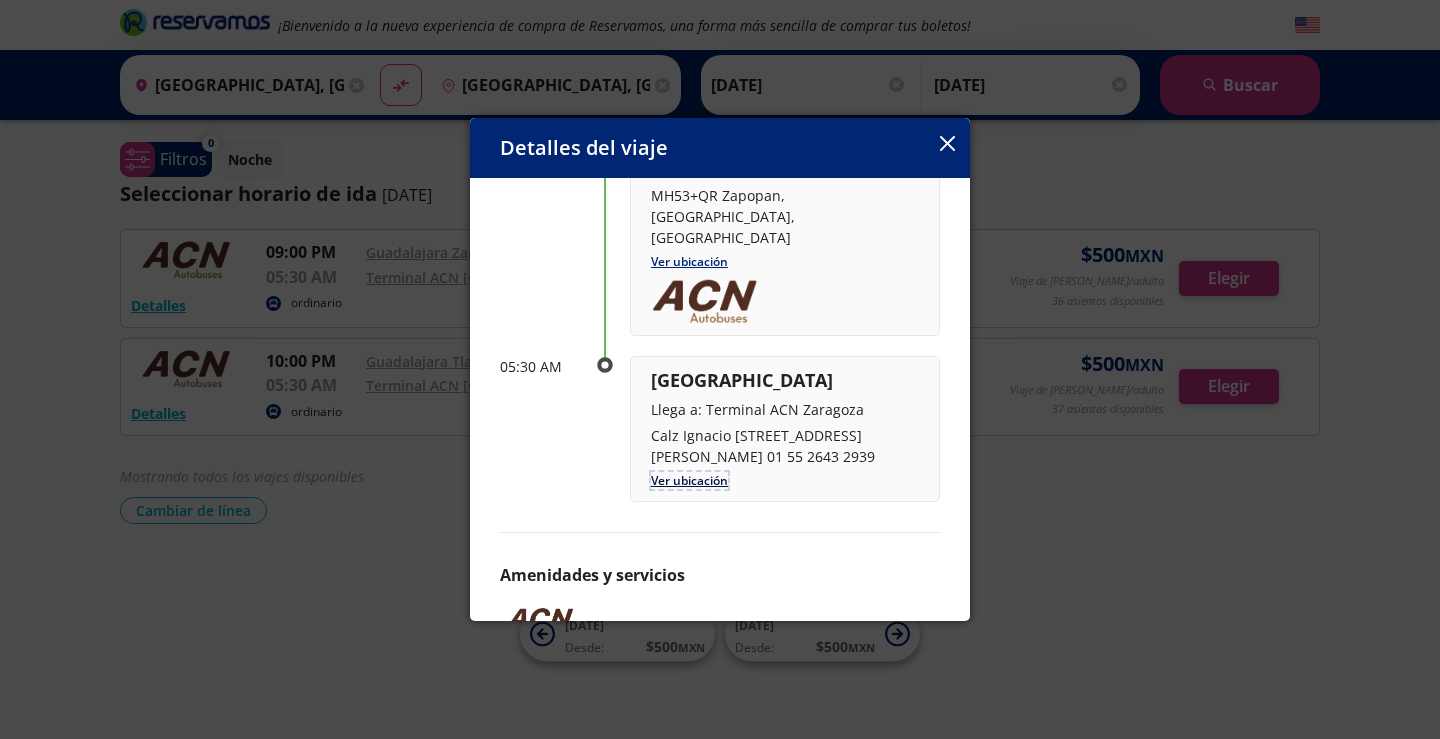 click on "Ver ubicación" at bounding box center (689, 480) 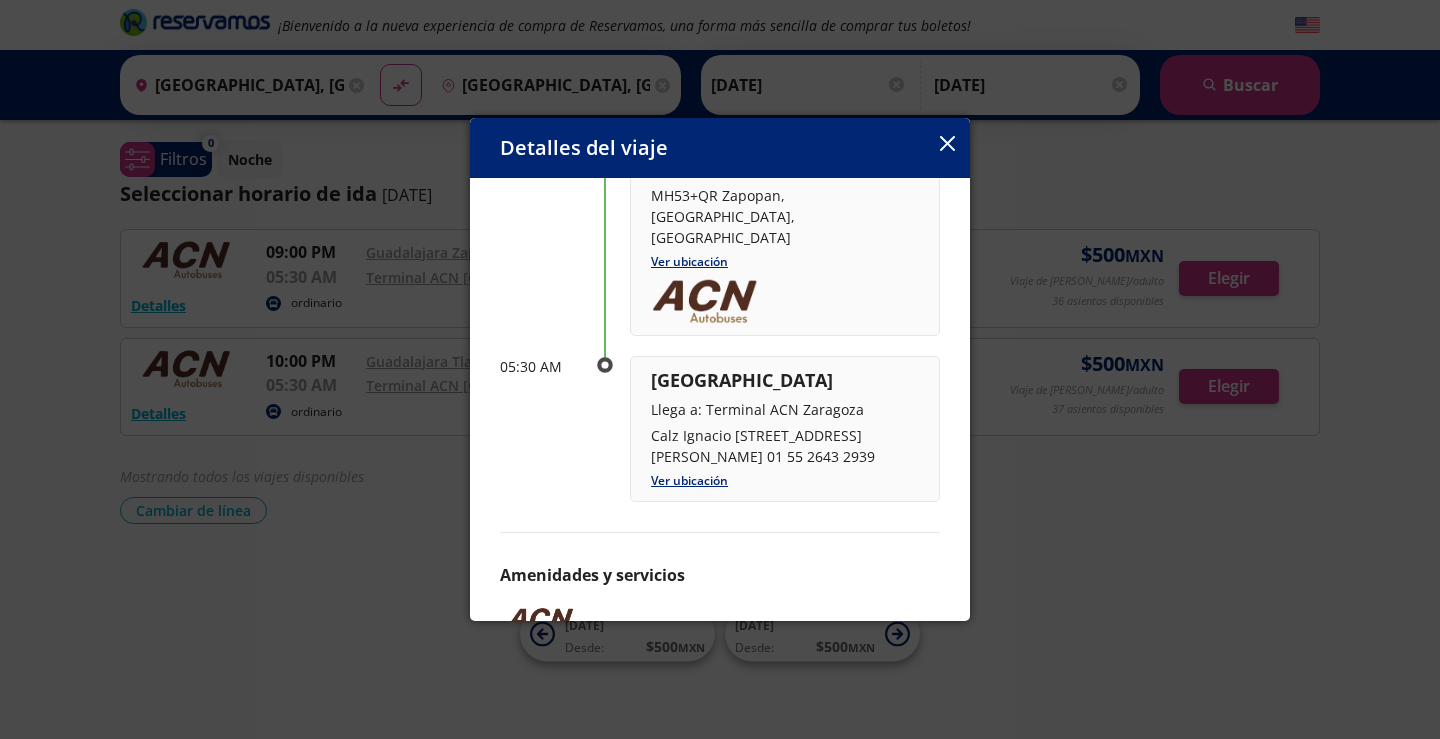 click 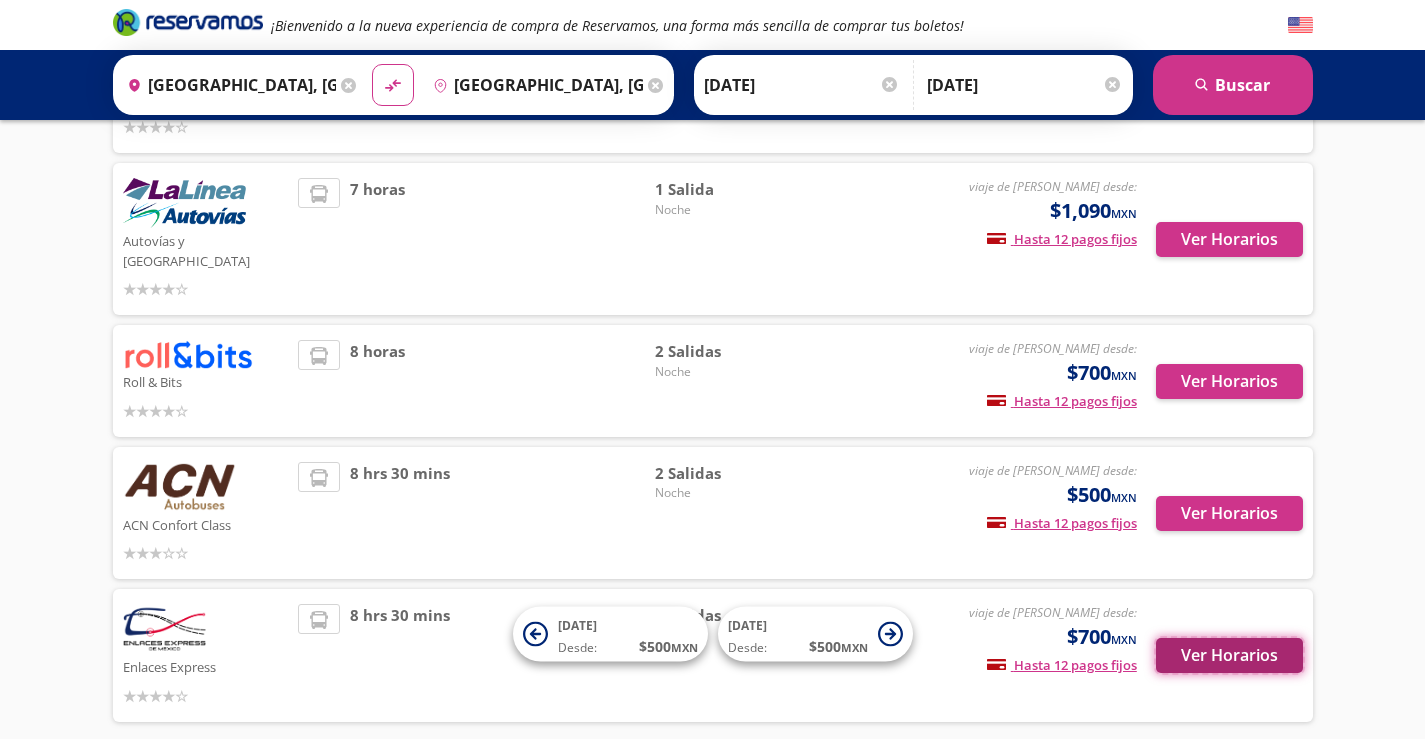 click on "Ver Horarios" at bounding box center (1229, 655) 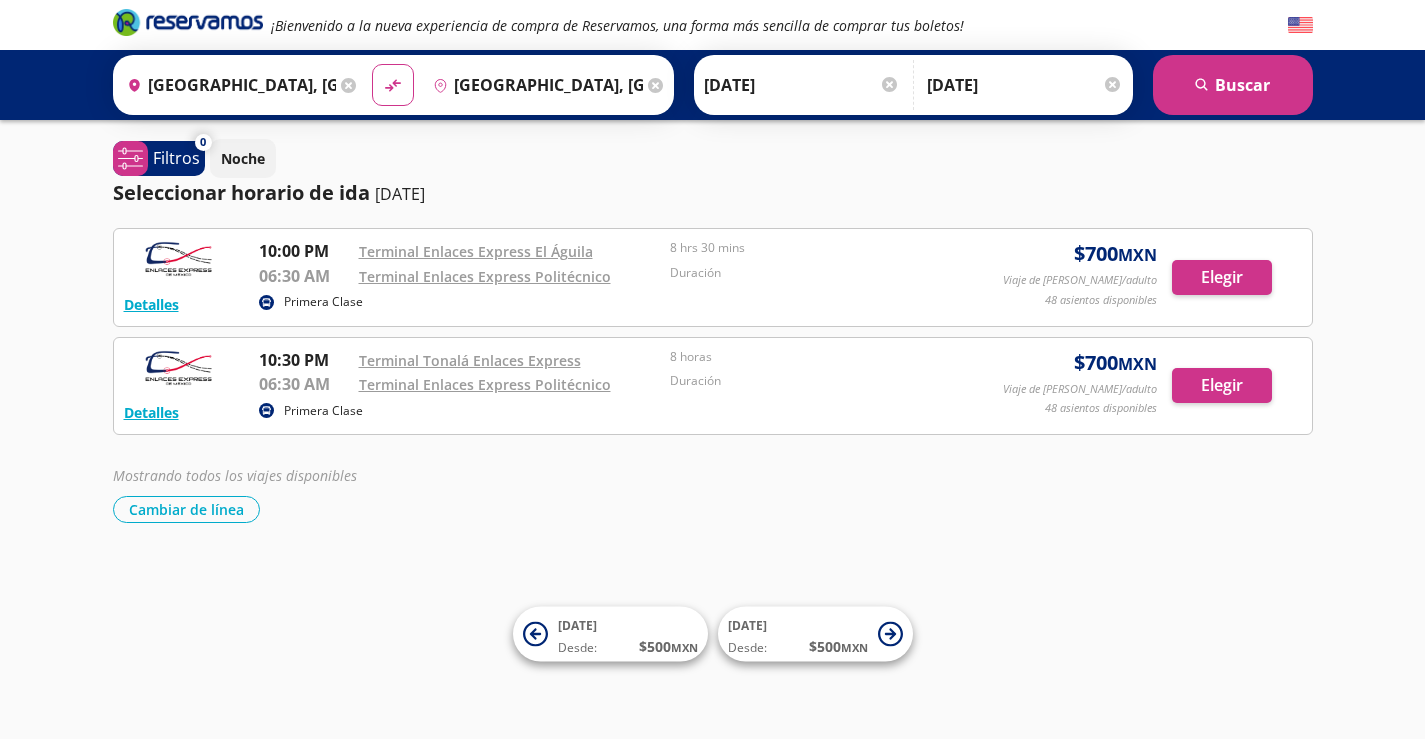 scroll, scrollTop: 0, scrollLeft: 0, axis: both 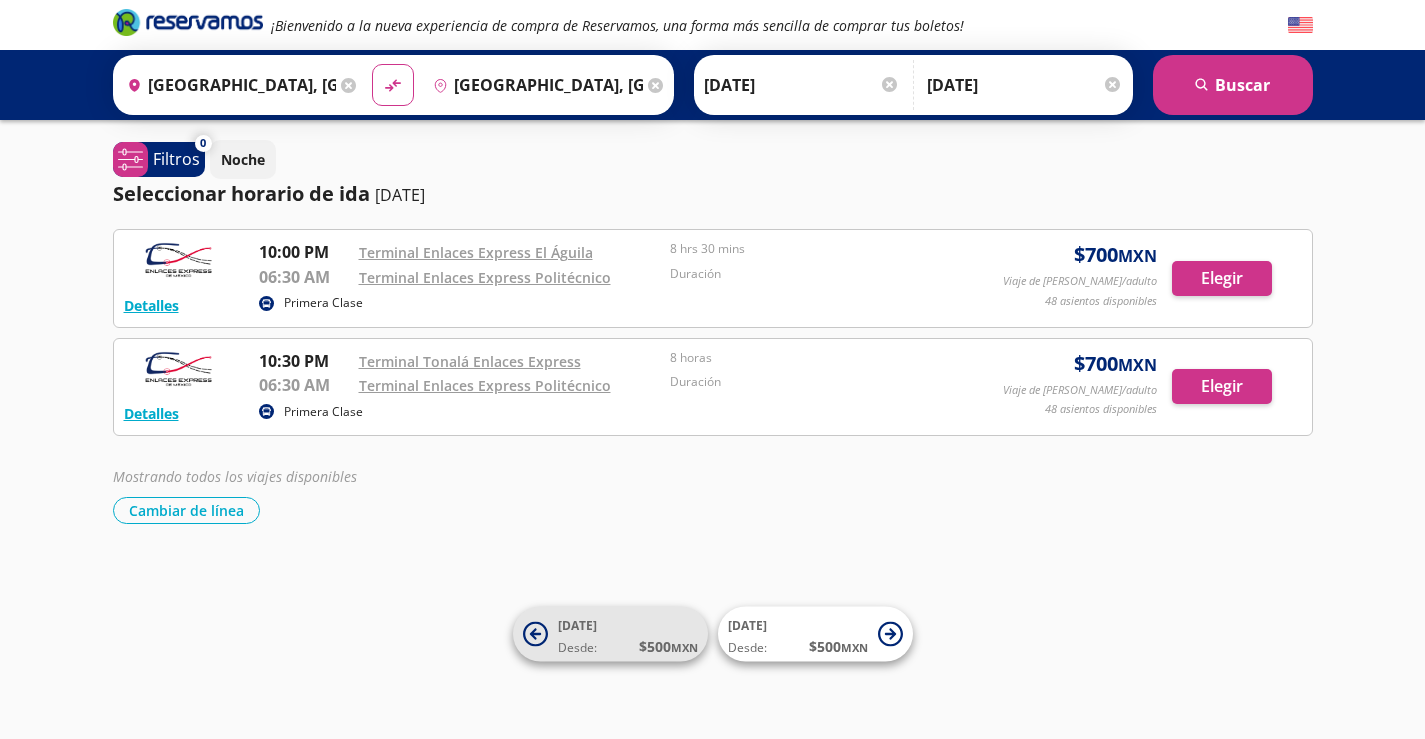 click on "Desde: $ 500  MXN" at bounding box center (628, 646) 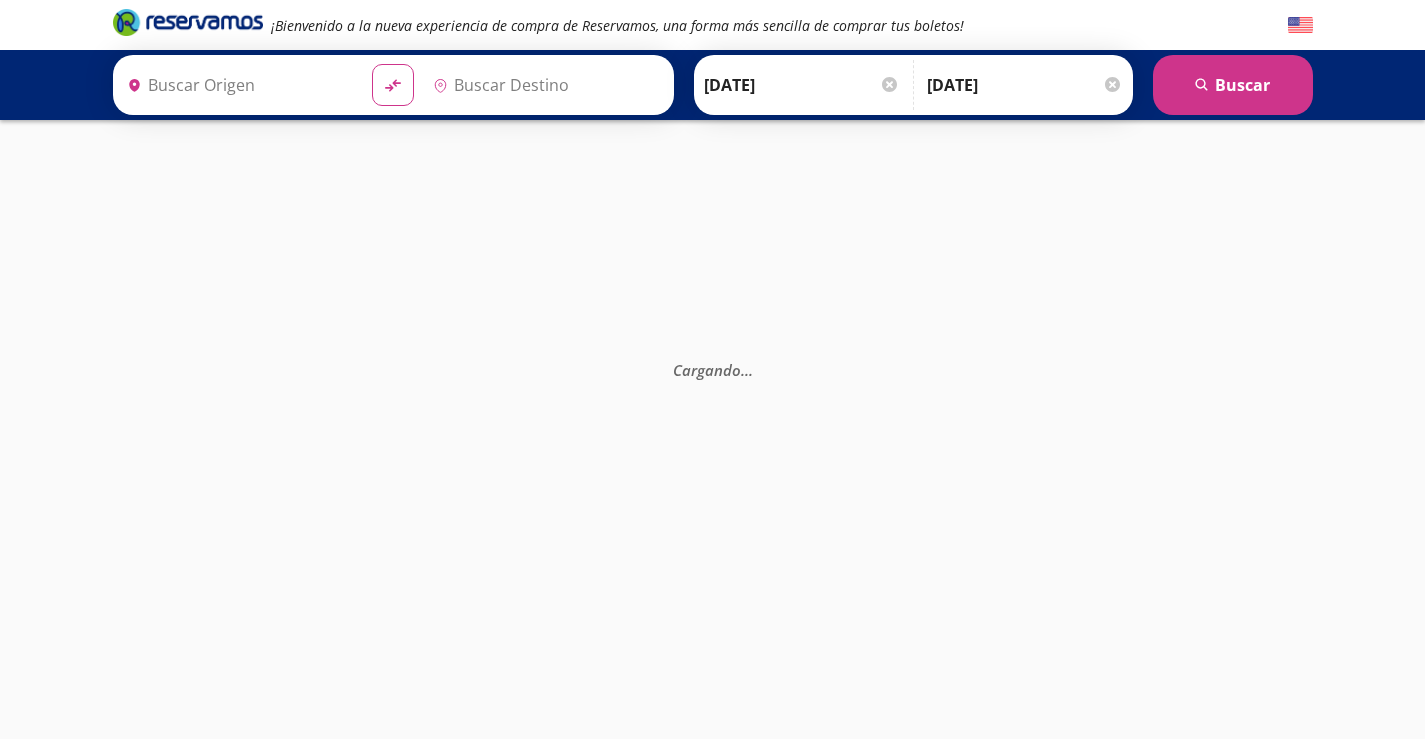 type on "[GEOGRAPHIC_DATA], [GEOGRAPHIC_DATA]" 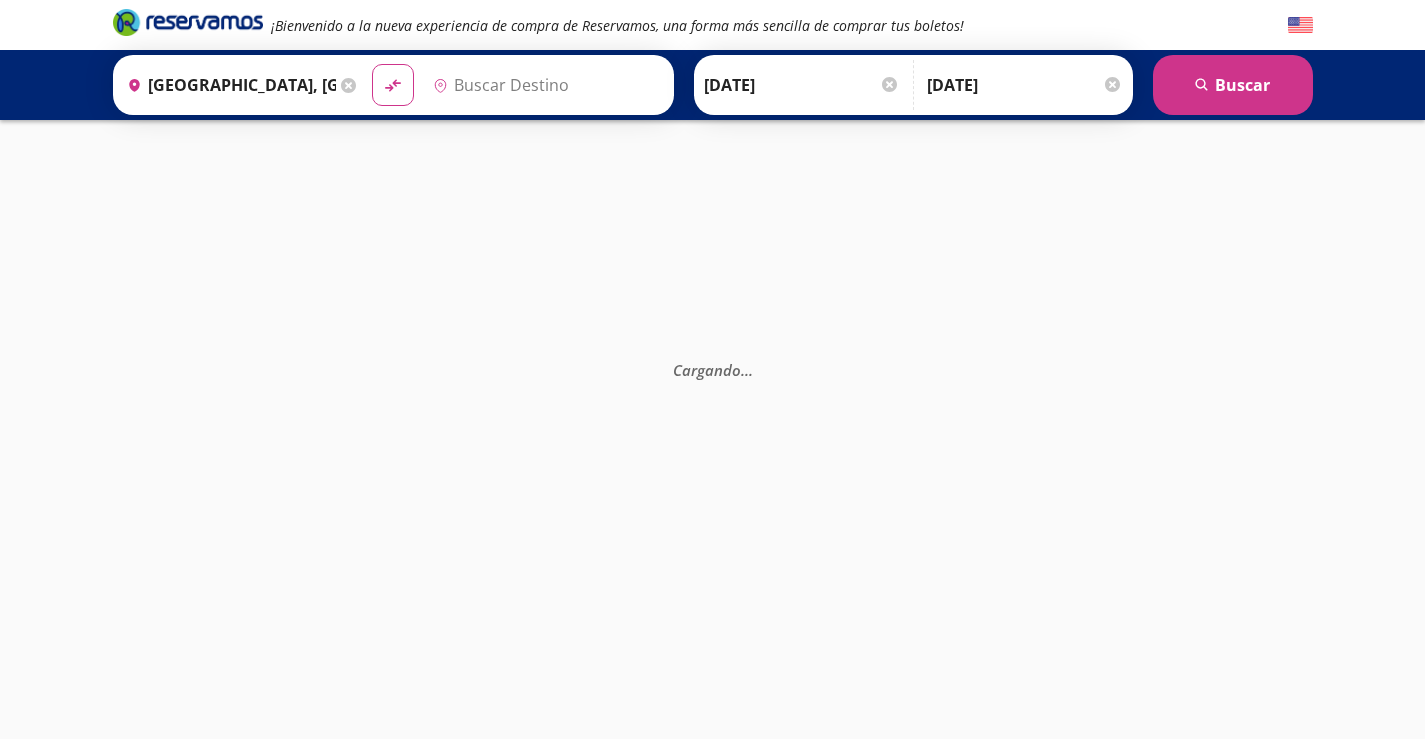 type on "[GEOGRAPHIC_DATA], [GEOGRAPHIC_DATA]" 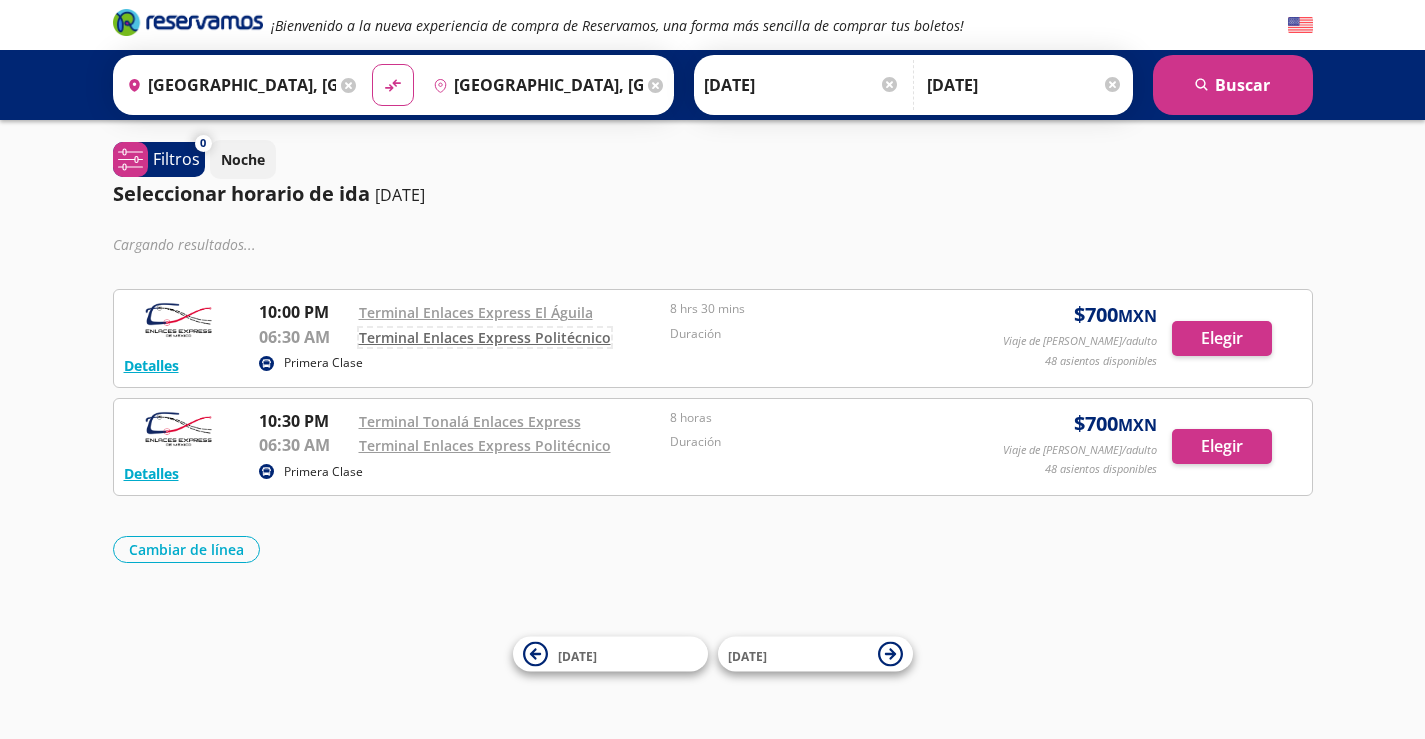 click on "Terminal Enlaces Express Politécnico" at bounding box center [485, 337] 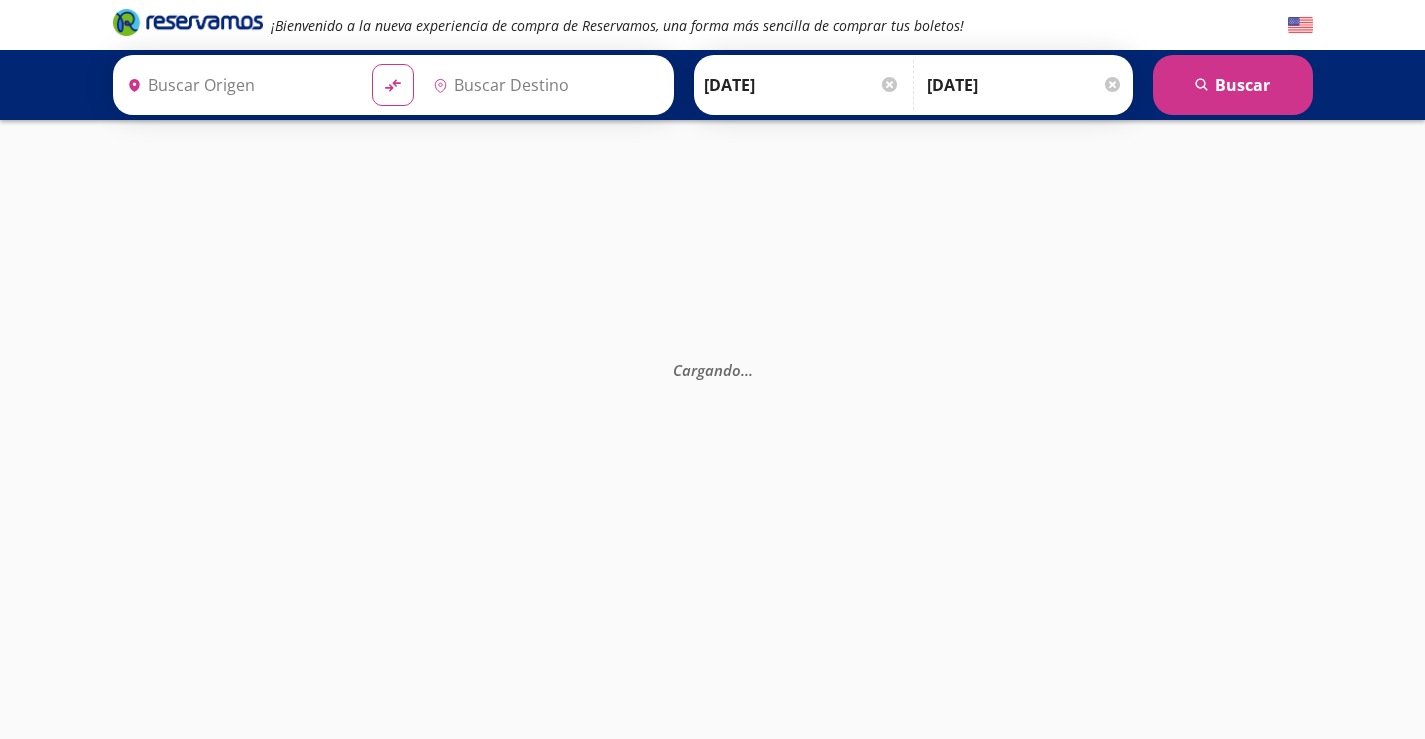 type on "[GEOGRAPHIC_DATA], [GEOGRAPHIC_DATA]" 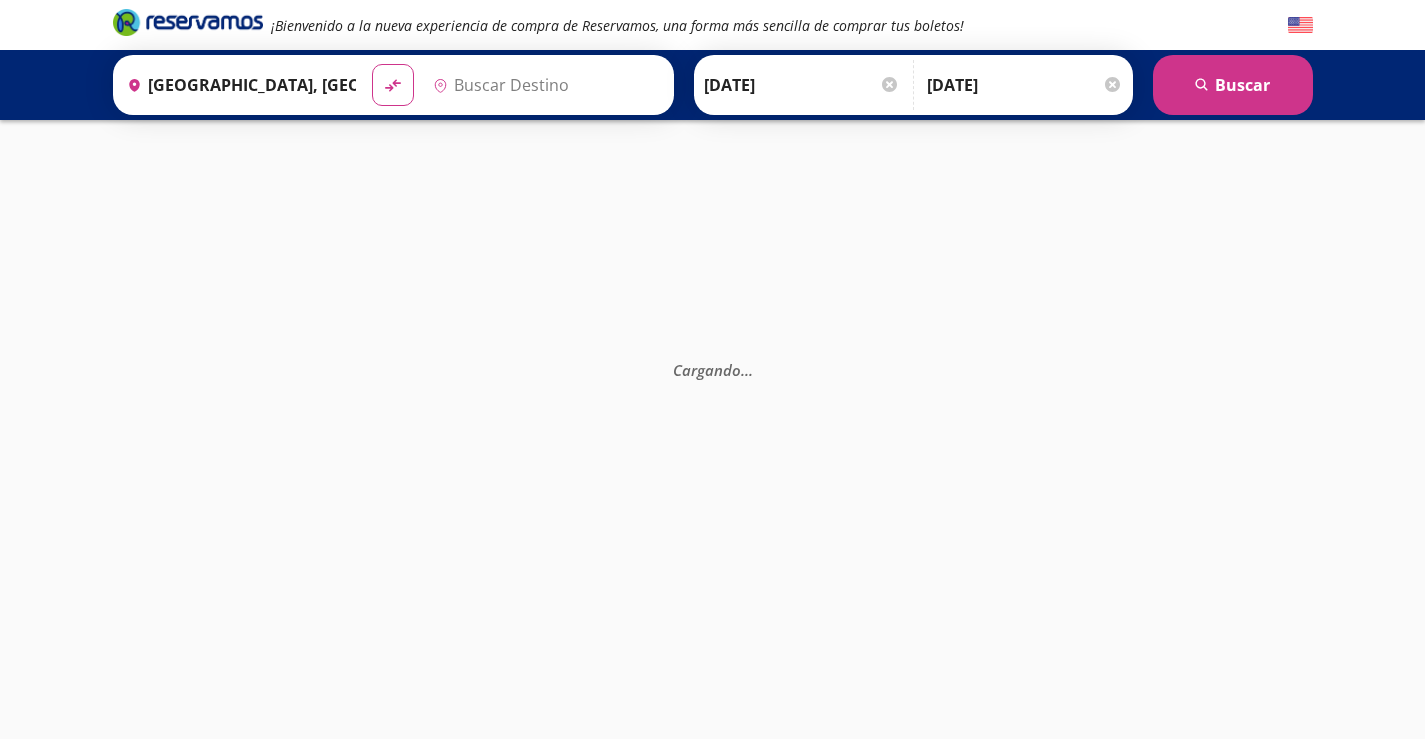 type on "[GEOGRAPHIC_DATA], [GEOGRAPHIC_DATA]" 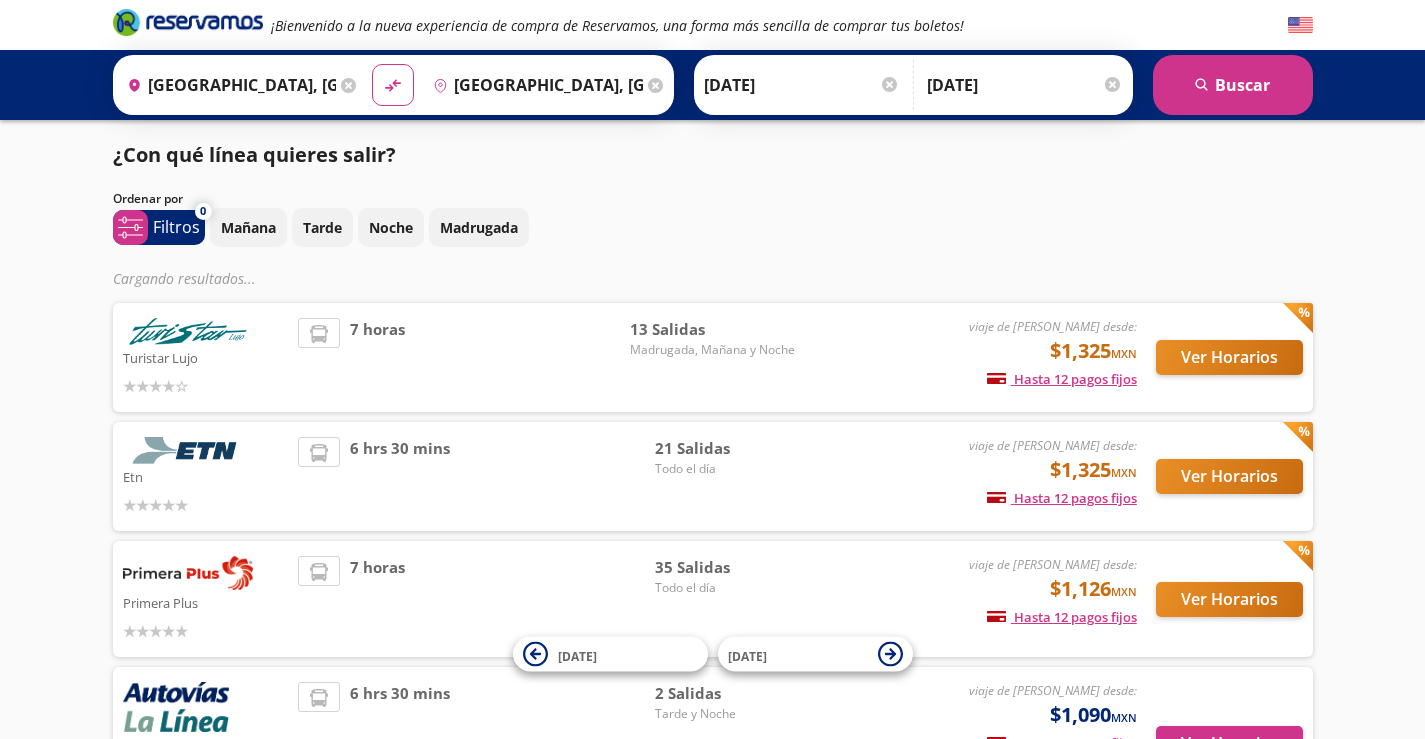 scroll, scrollTop: 626, scrollLeft: 0, axis: vertical 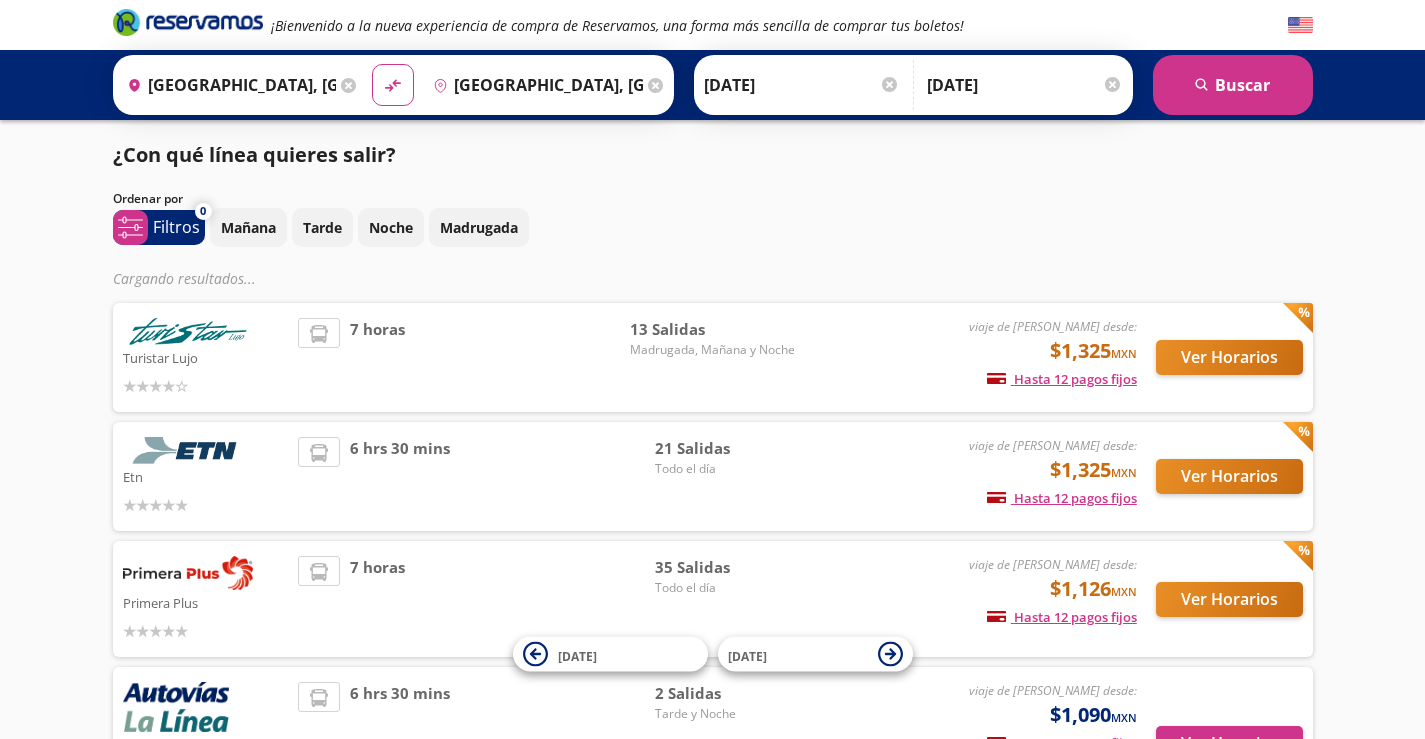 click on "[DATE]" at bounding box center (802, 85) 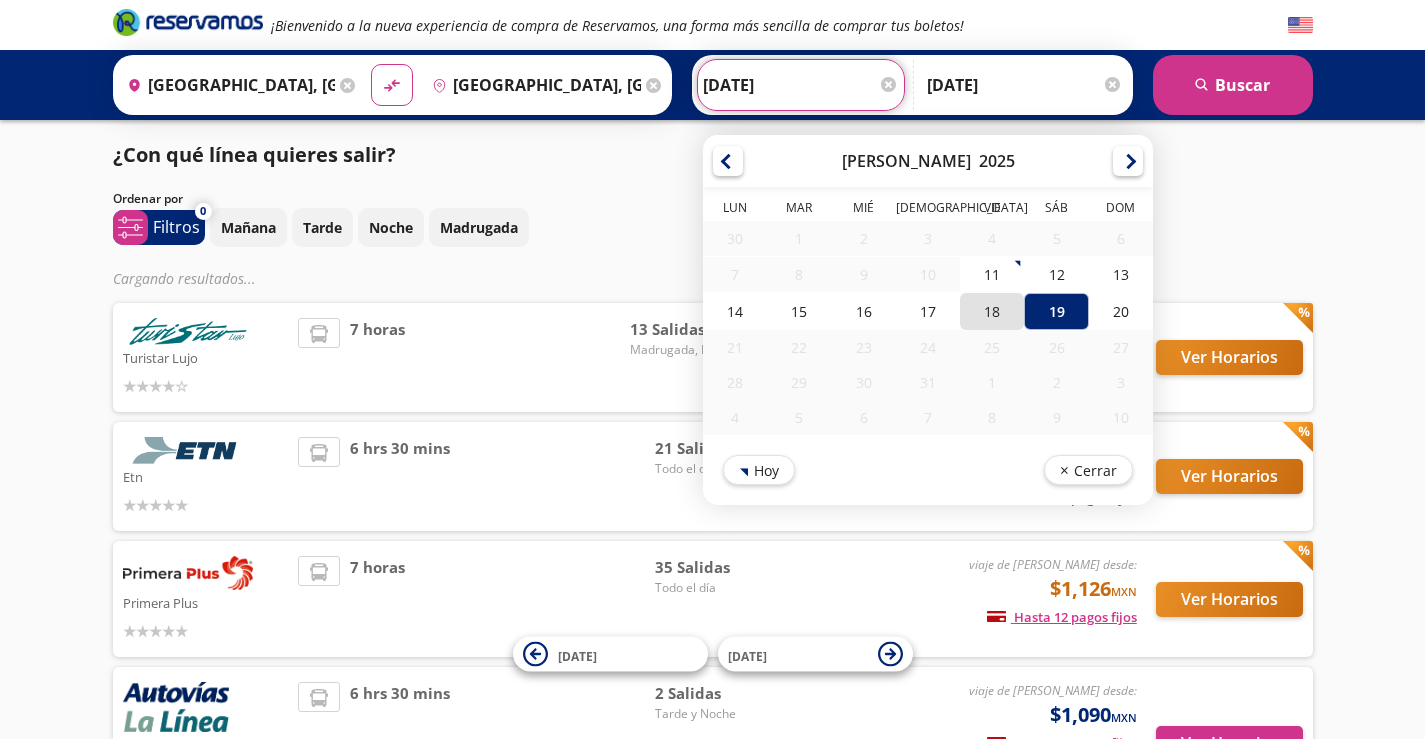 click on "18" at bounding box center [992, 311] 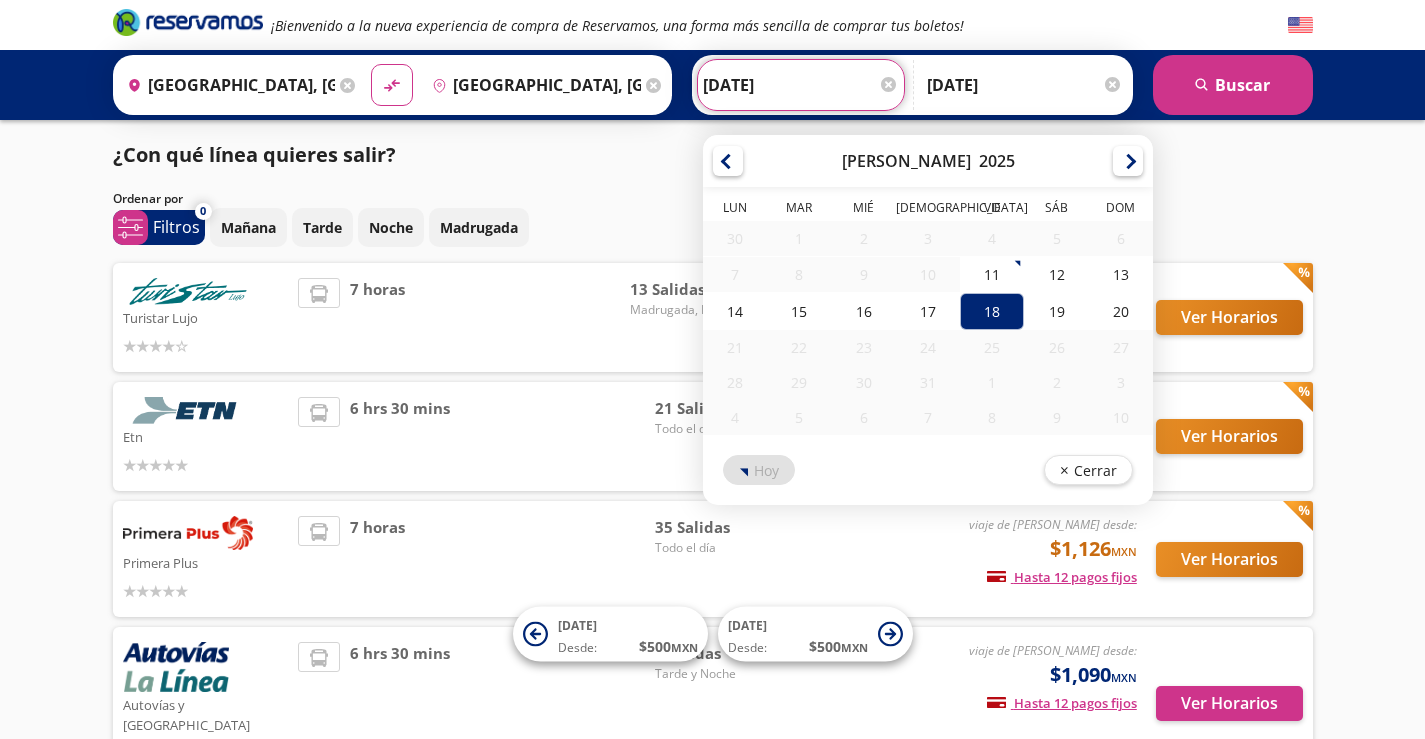 type on "[DATE]" 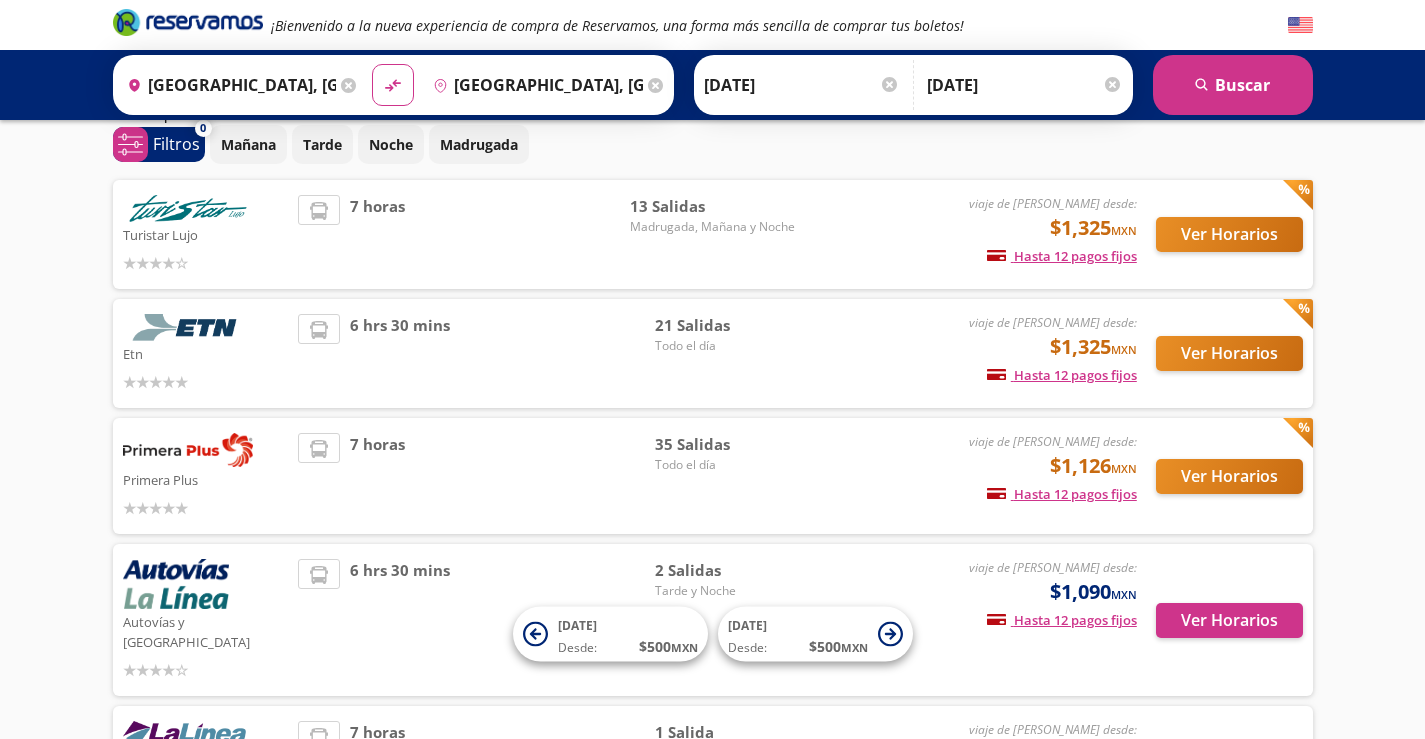 scroll, scrollTop: 59, scrollLeft: 0, axis: vertical 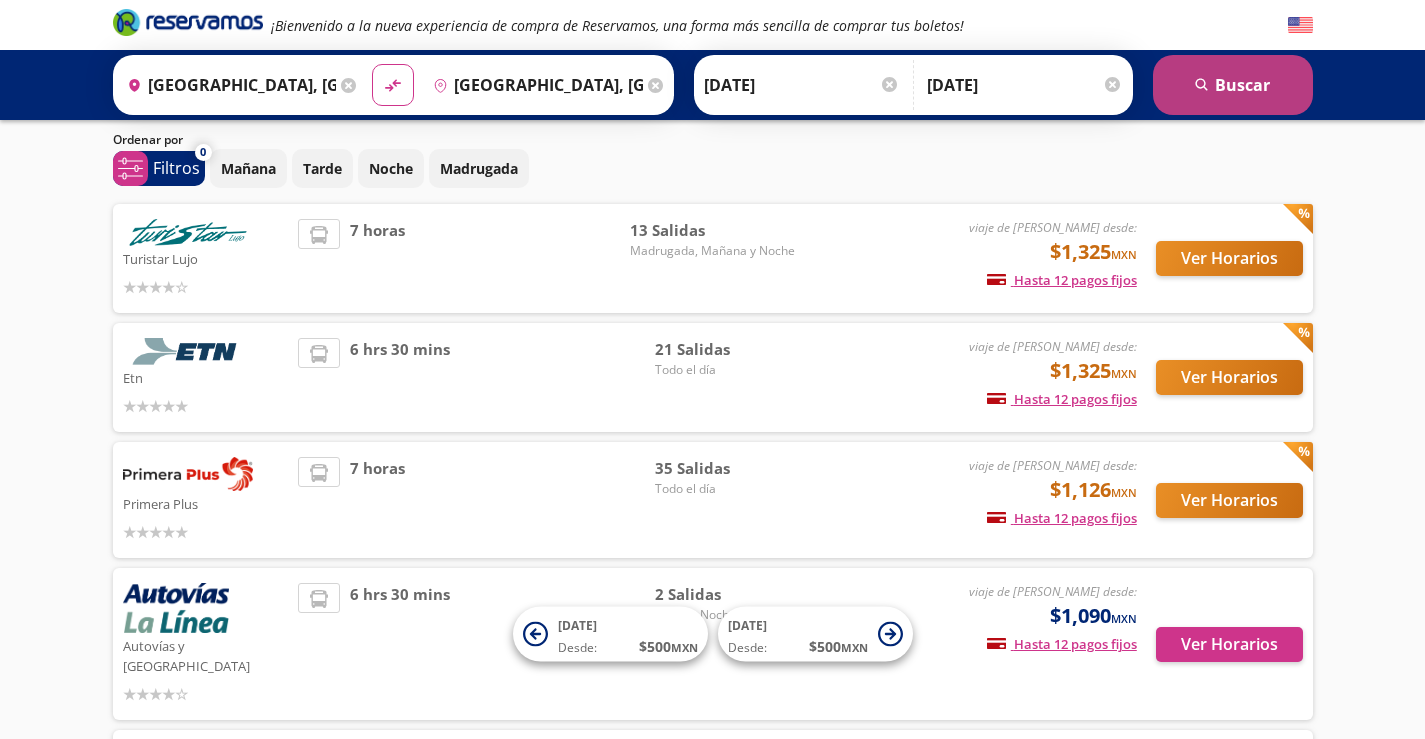 click on "search
[GEOGRAPHIC_DATA]" at bounding box center [1233, 85] 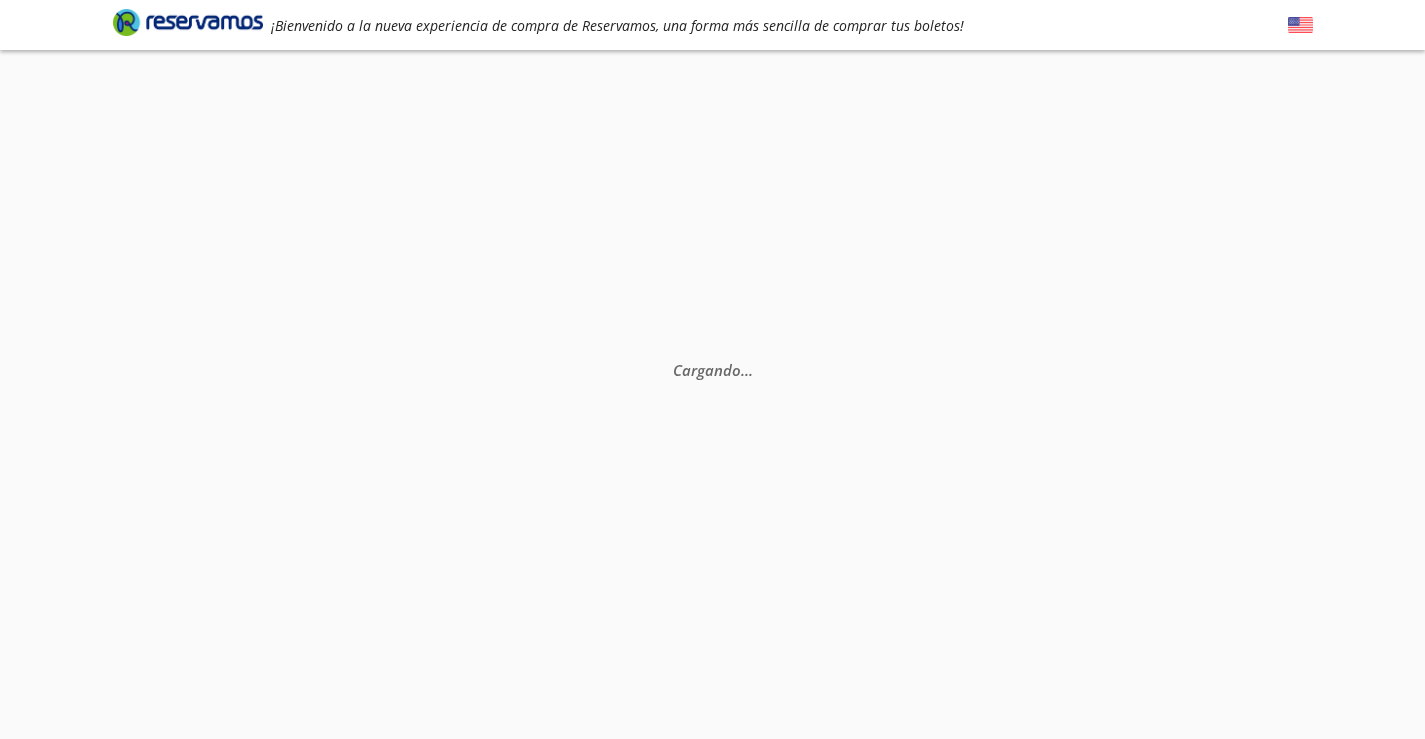 scroll, scrollTop: 0, scrollLeft: 0, axis: both 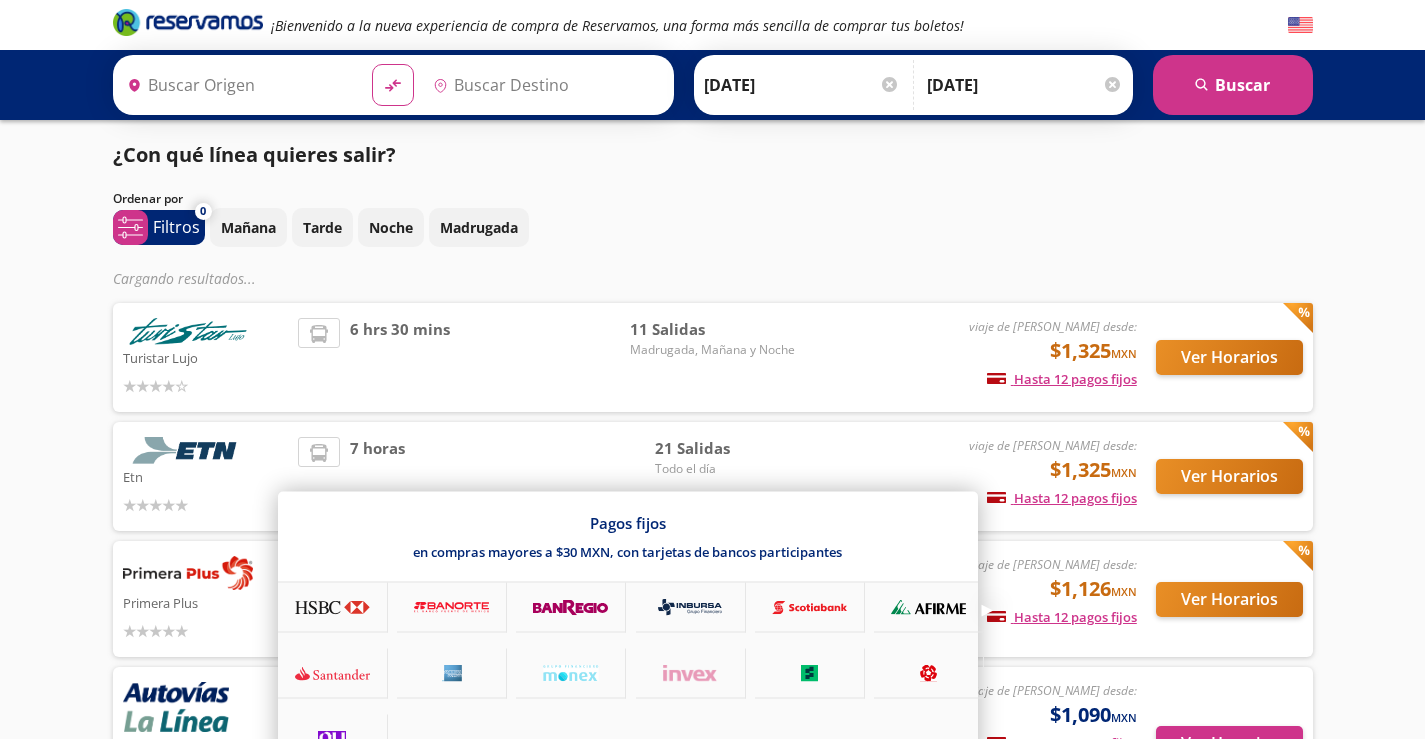type on "[GEOGRAPHIC_DATA], [GEOGRAPHIC_DATA]" 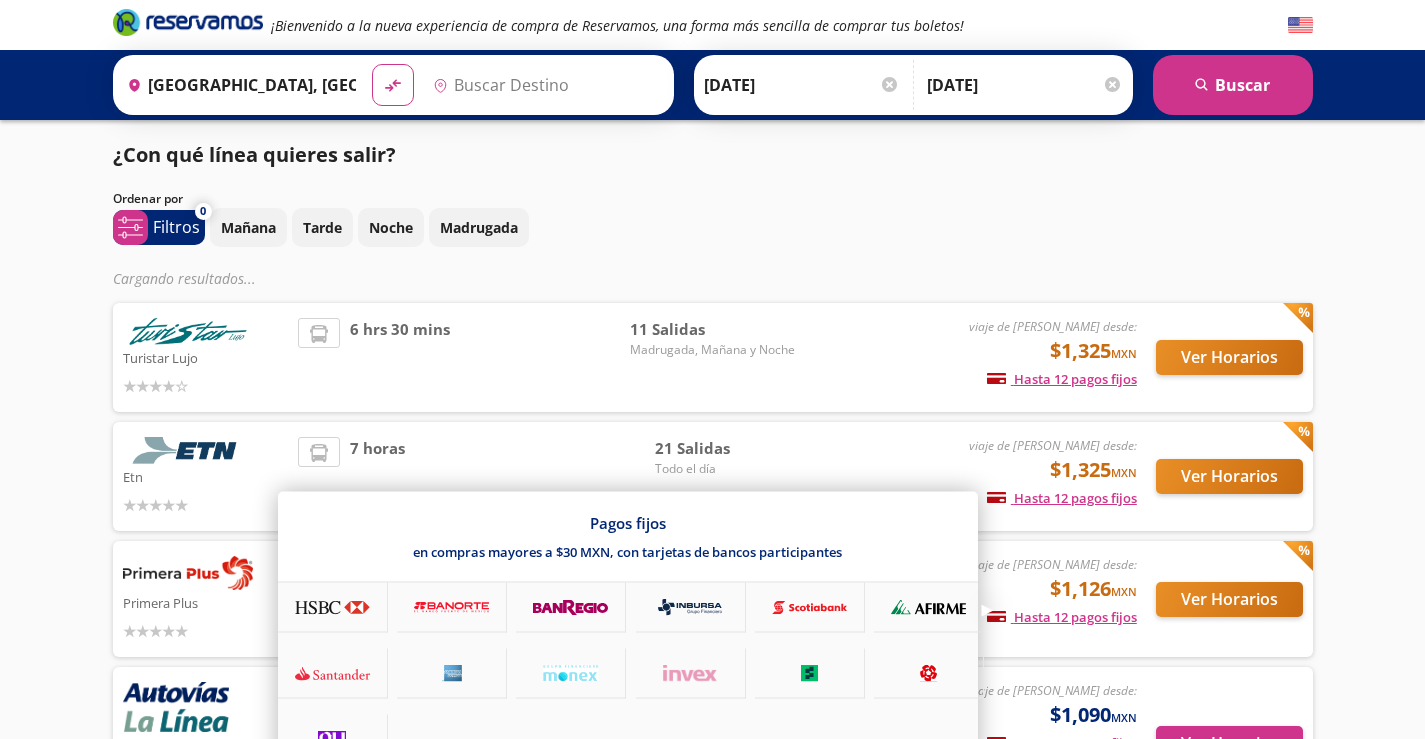 type on "[GEOGRAPHIC_DATA], [GEOGRAPHIC_DATA]" 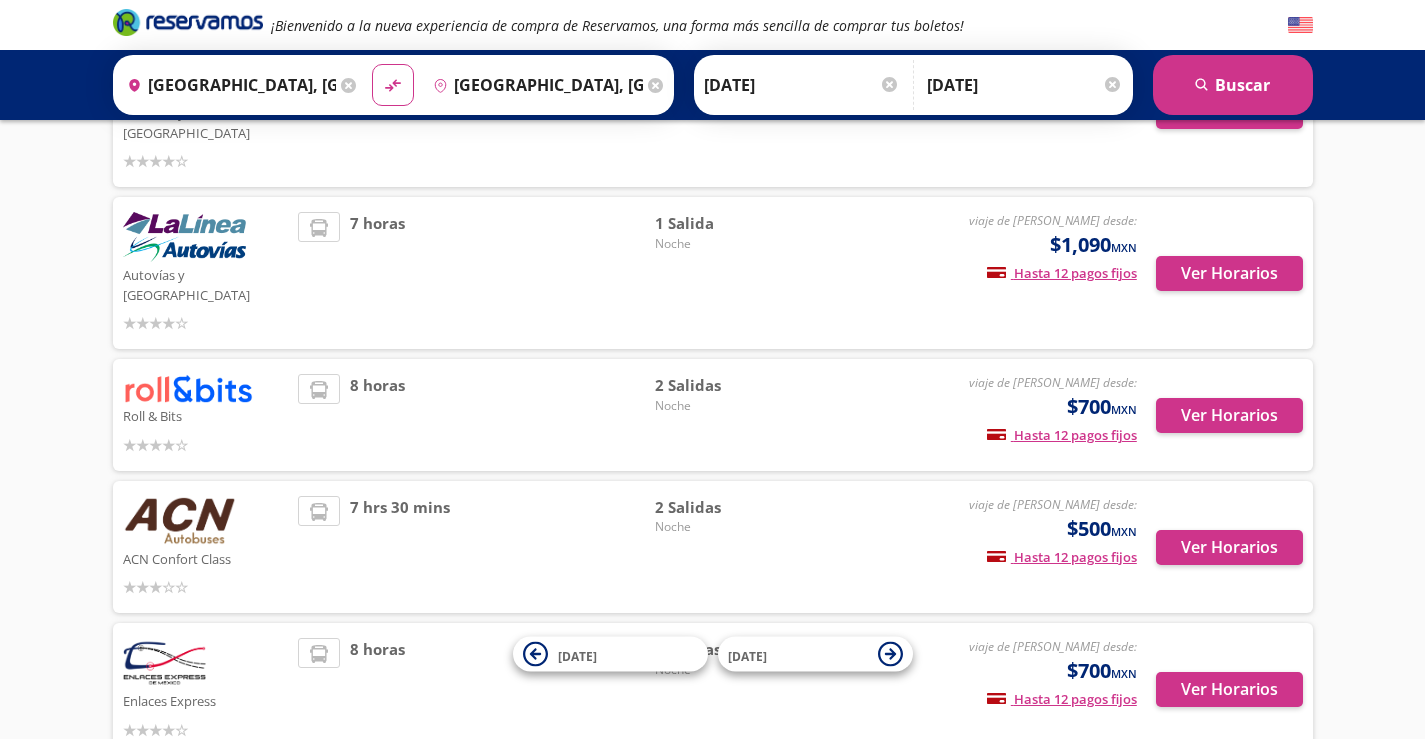 scroll, scrollTop: 596, scrollLeft: 0, axis: vertical 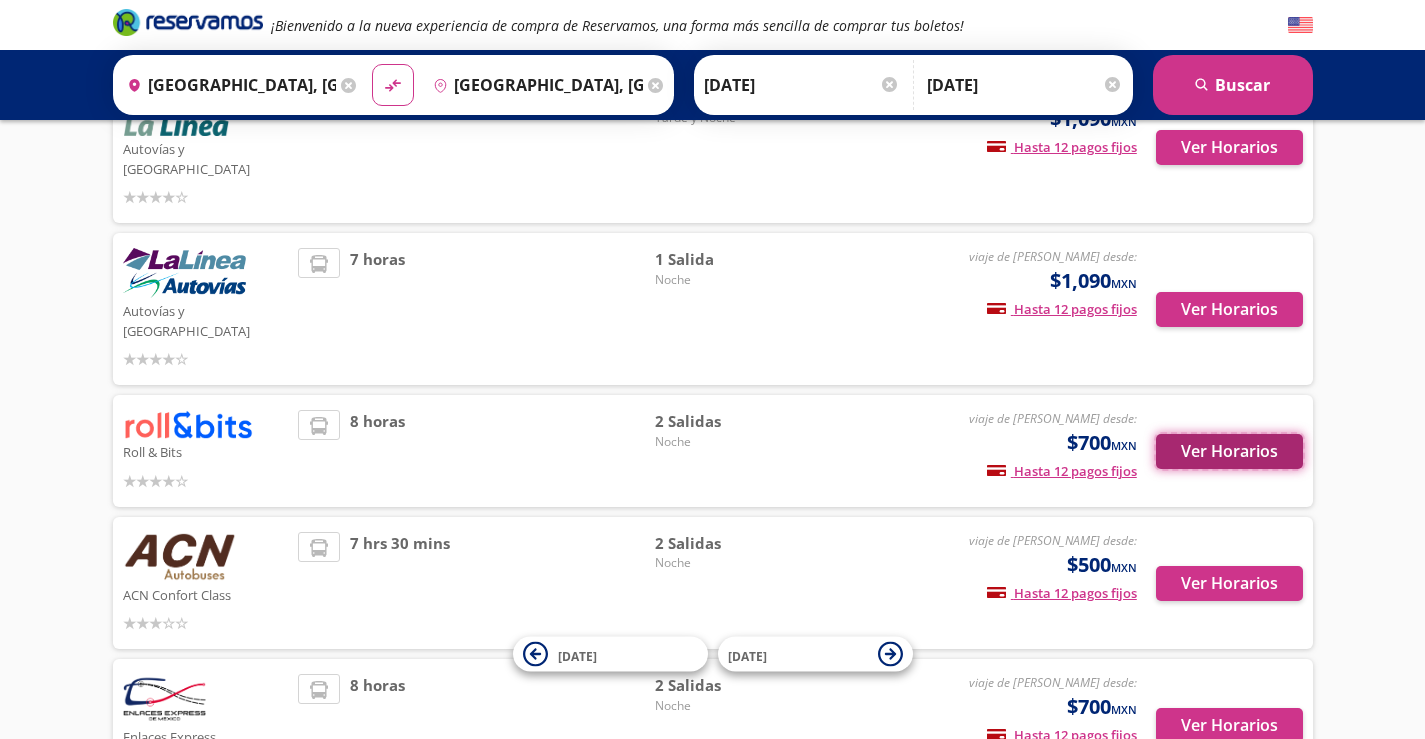 click on "Ver Horarios" at bounding box center (1229, 451) 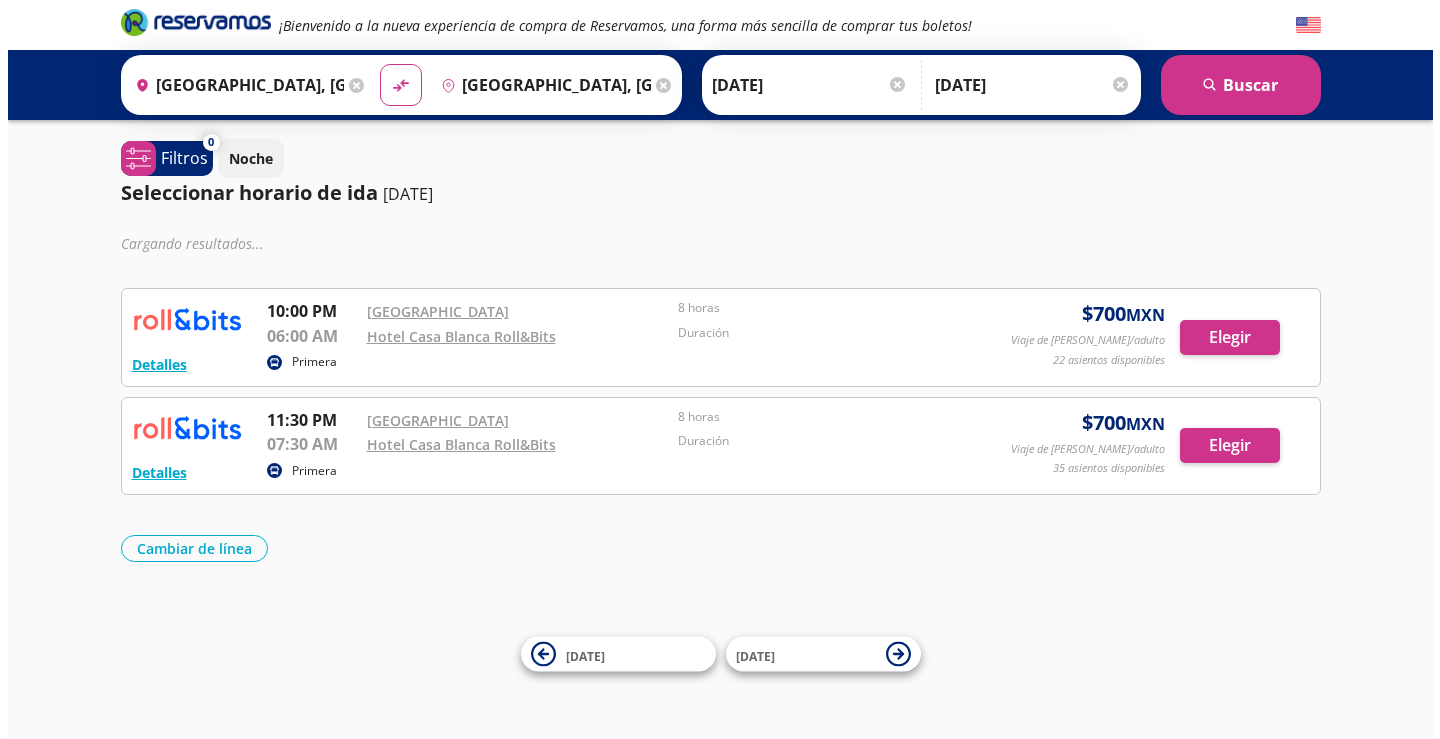 scroll, scrollTop: 0, scrollLeft: 0, axis: both 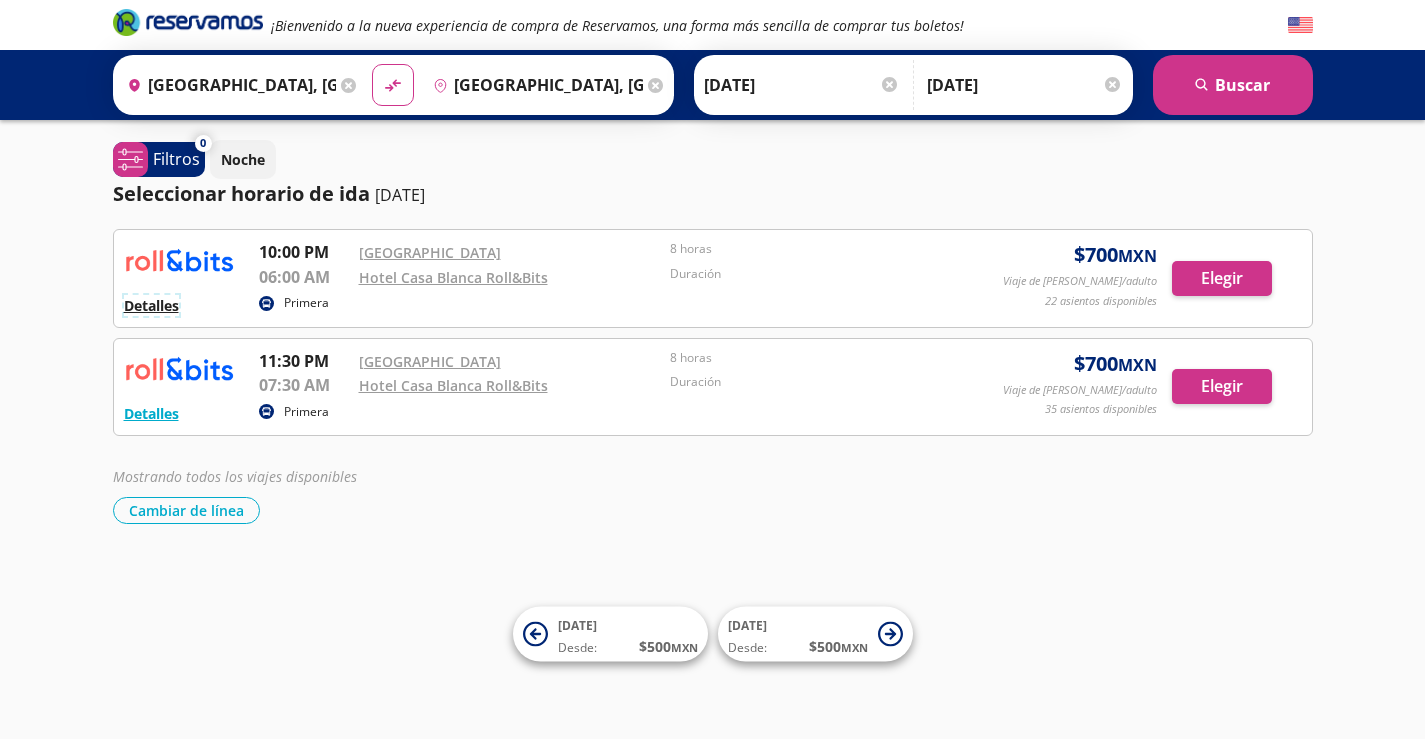 click on "Detalles" at bounding box center [151, 305] 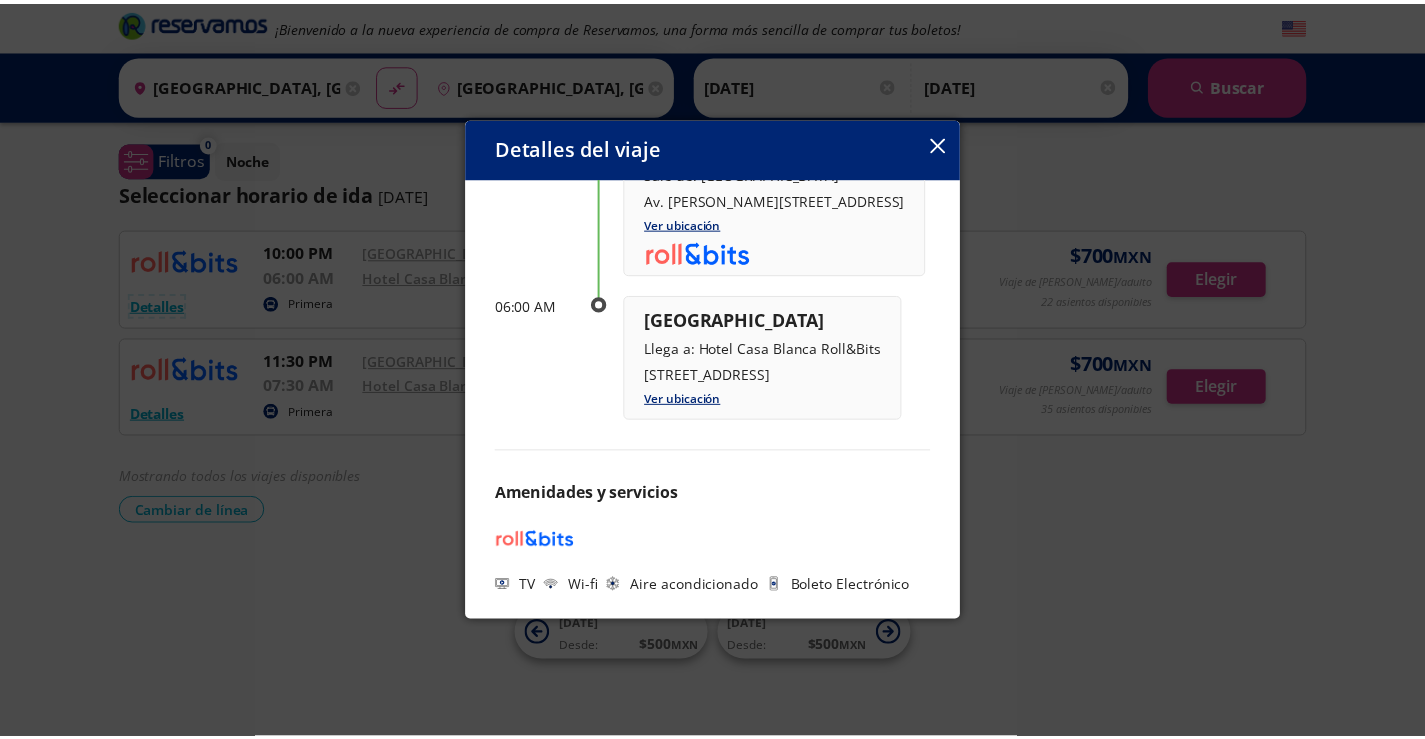 scroll, scrollTop: 221, scrollLeft: 0, axis: vertical 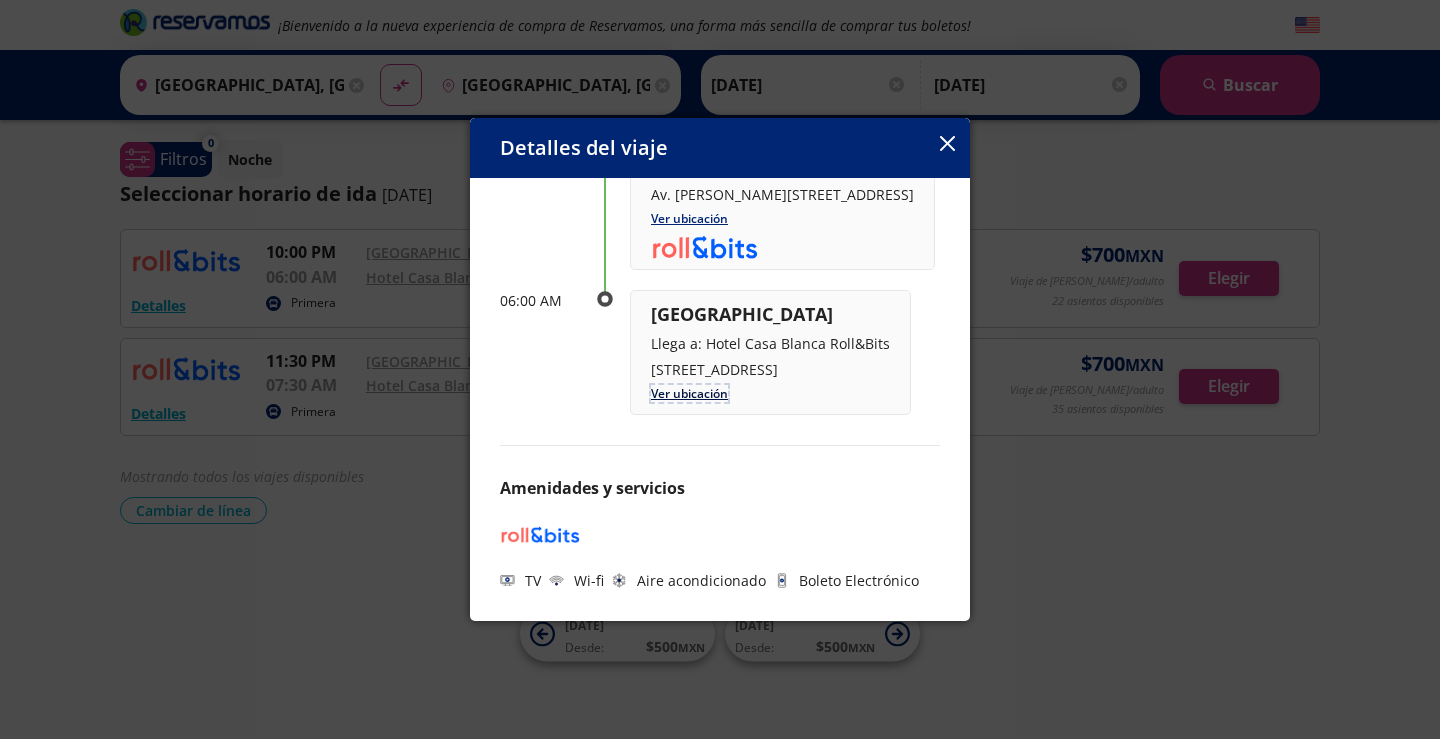 click on "Ver ubicación" at bounding box center (689, 393) 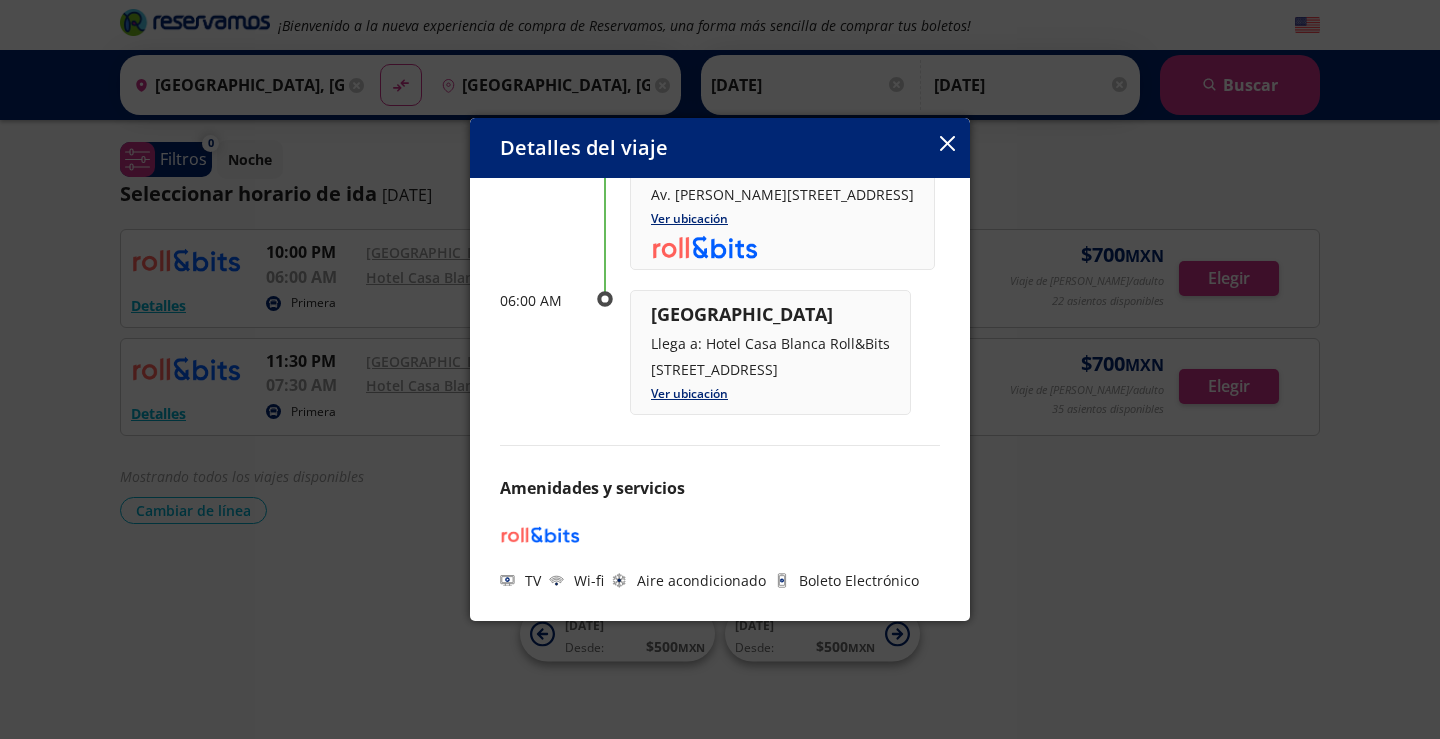 click 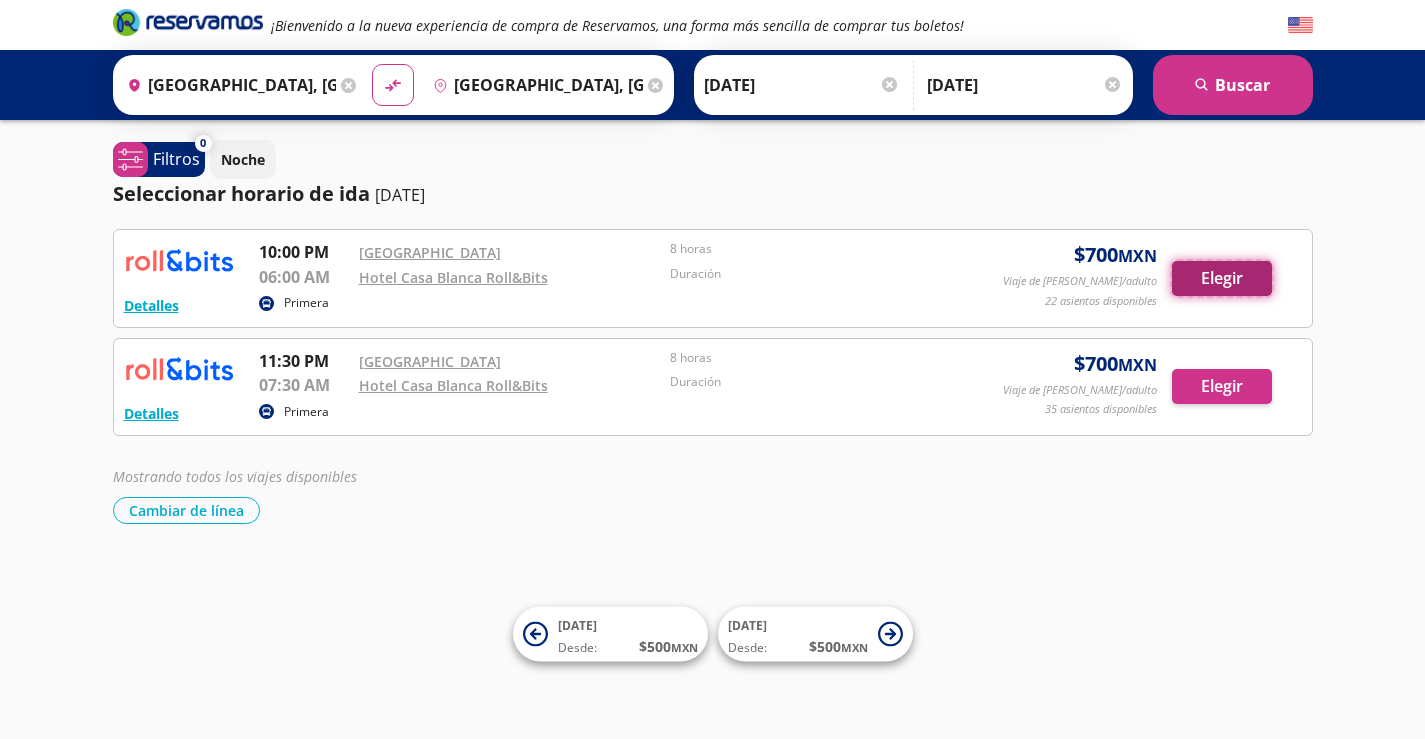 click on "Elegir" at bounding box center [1222, 278] 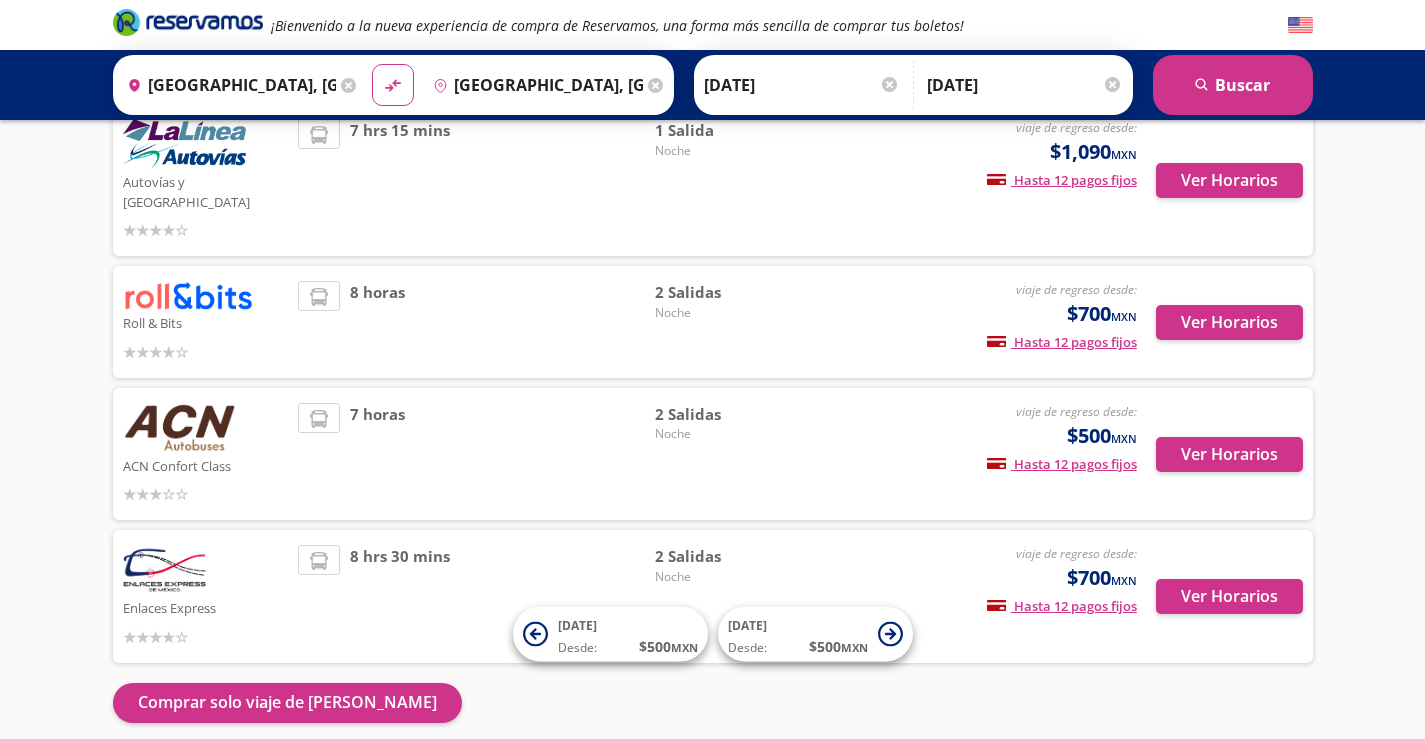 scroll, scrollTop: 690, scrollLeft: 0, axis: vertical 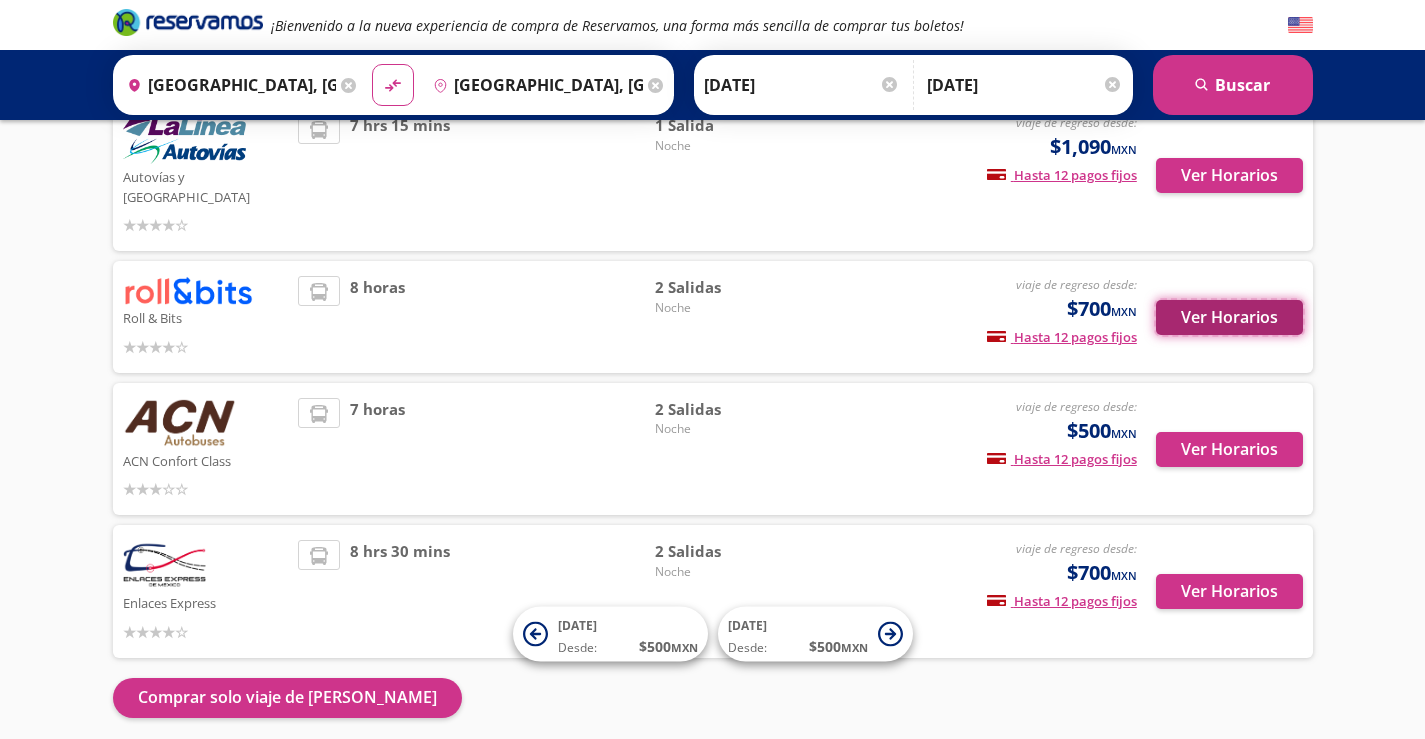 click on "Ver Horarios" at bounding box center [1229, 317] 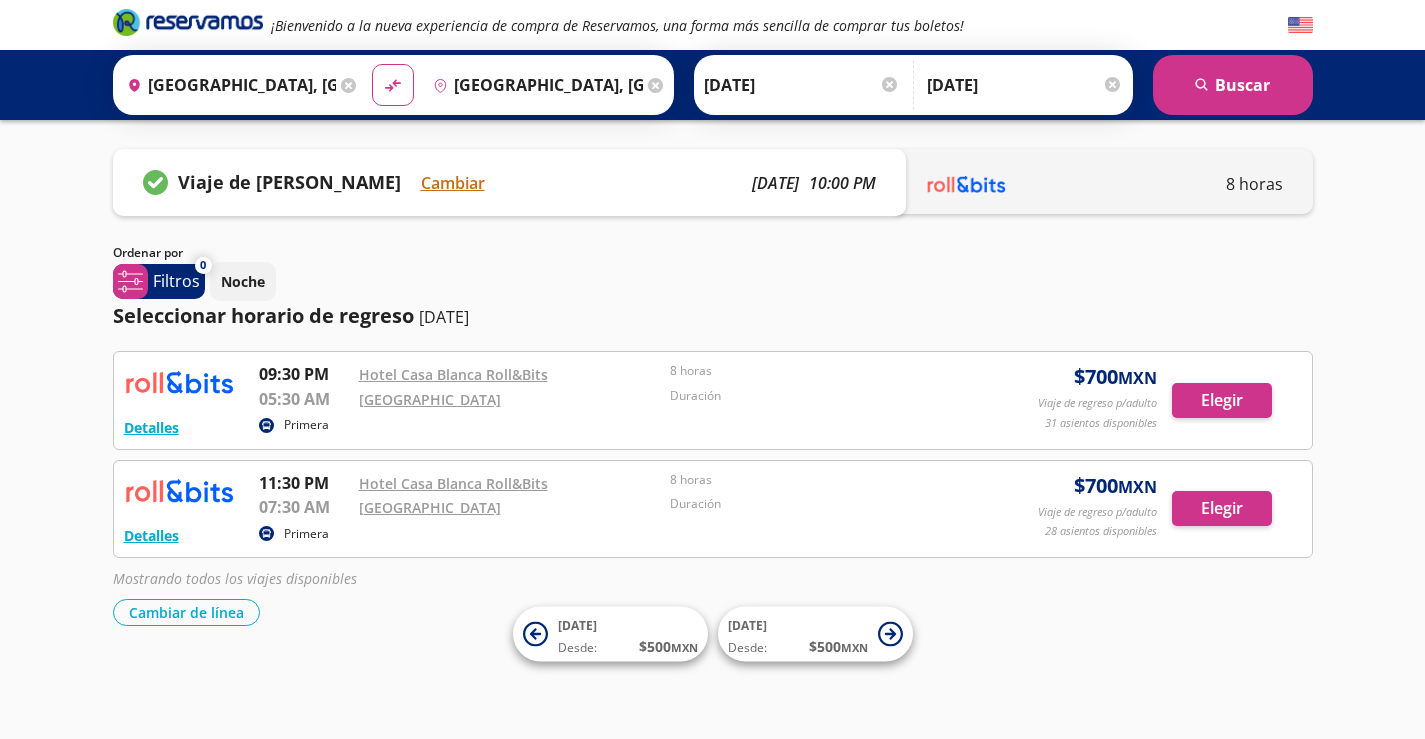 scroll, scrollTop: 0, scrollLeft: 0, axis: both 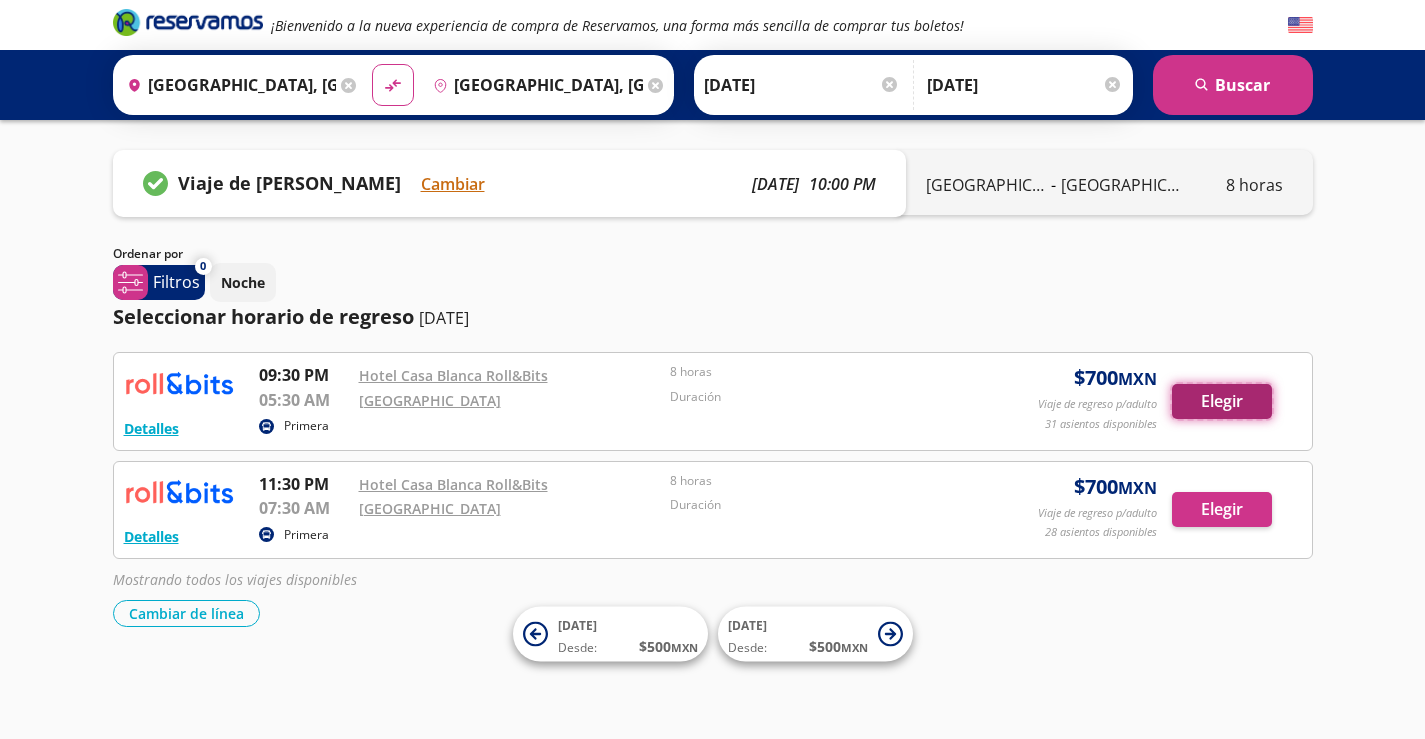 click on "Elegir" at bounding box center (1222, 401) 